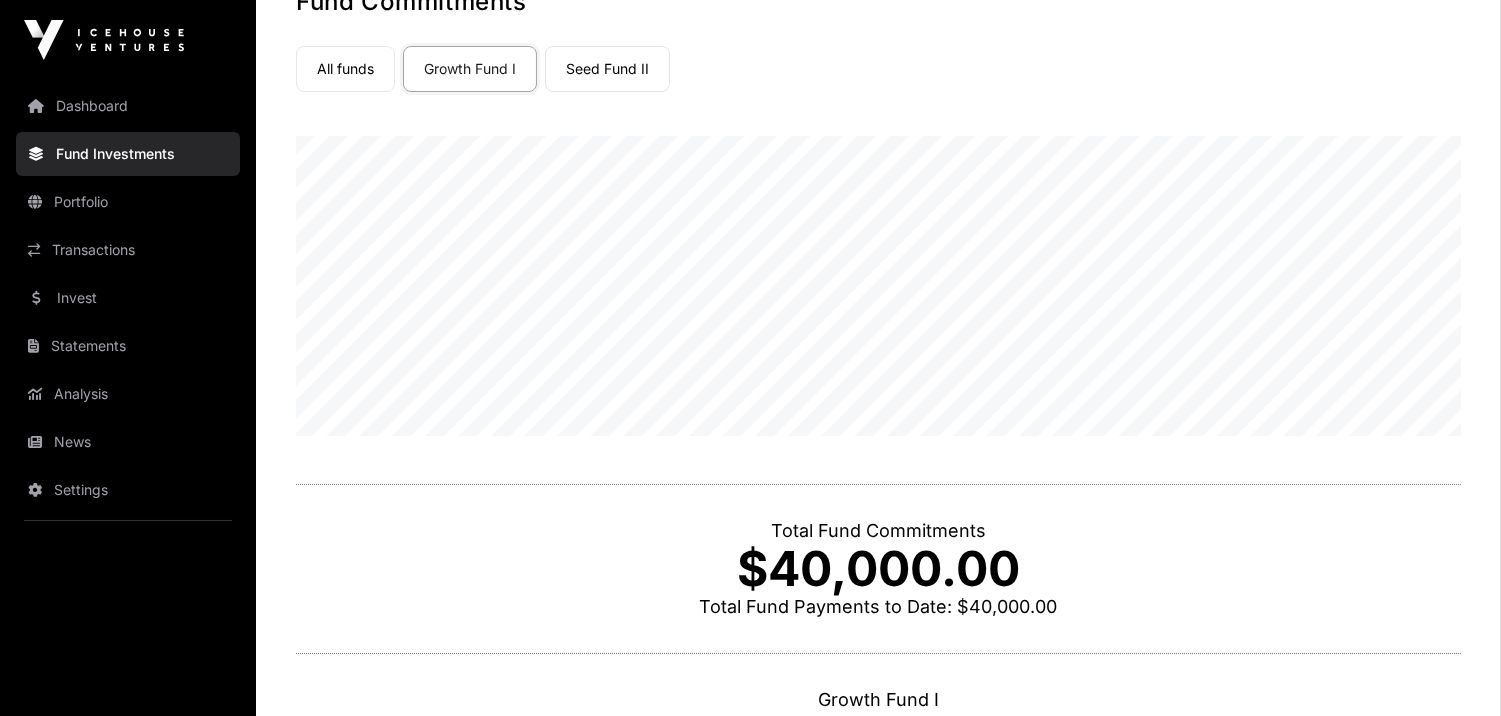 scroll, scrollTop: 0, scrollLeft: 0, axis: both 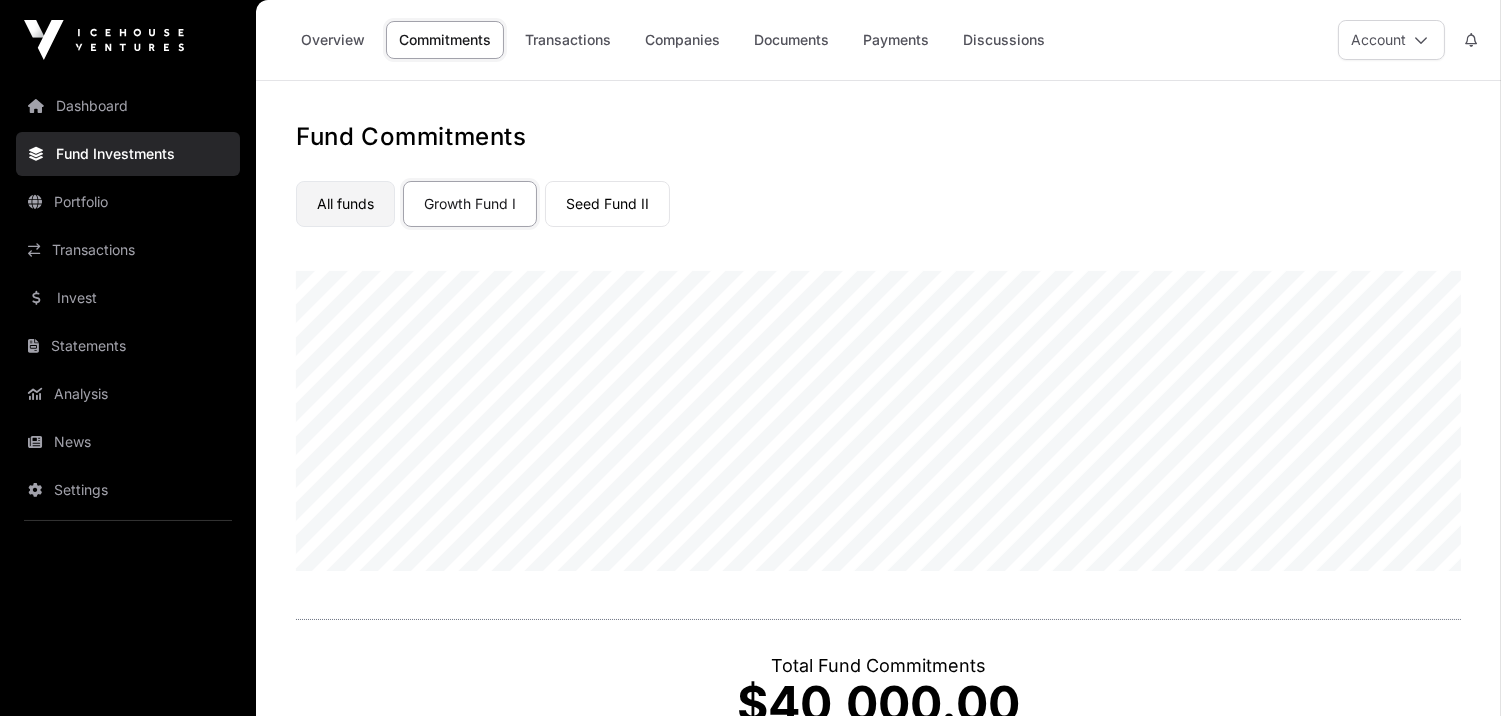 click on "All funds" 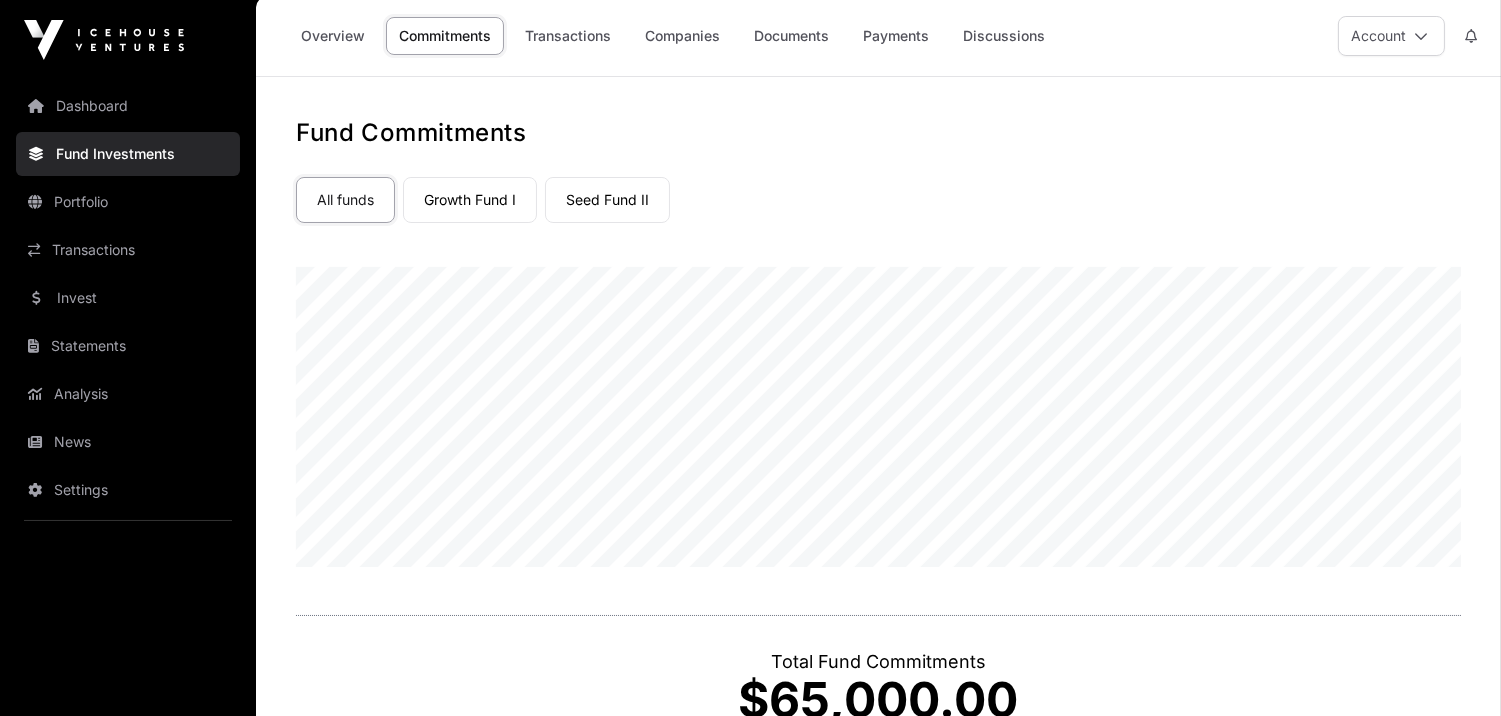 scroll, scrollTop: 0, scrollLeft: 0, axis: both 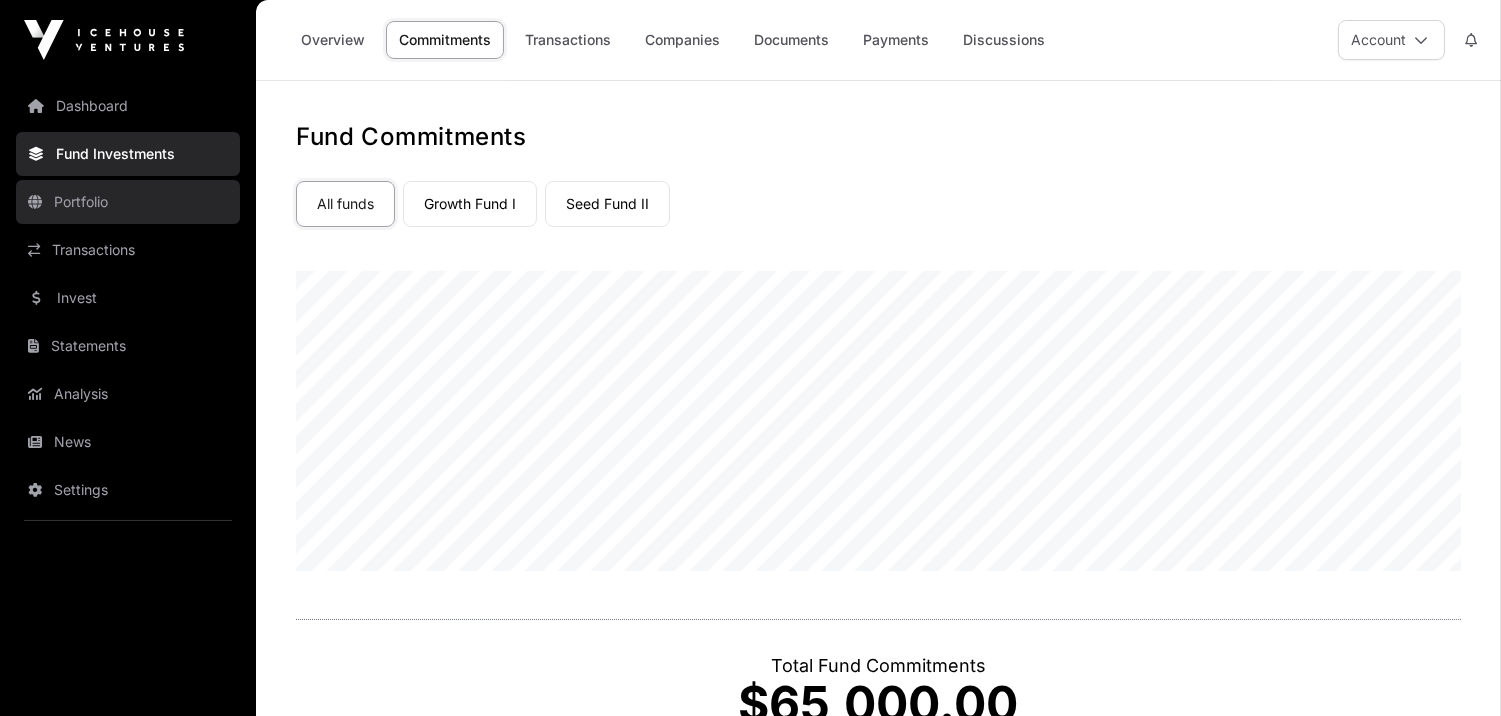 click on "Portfolio" 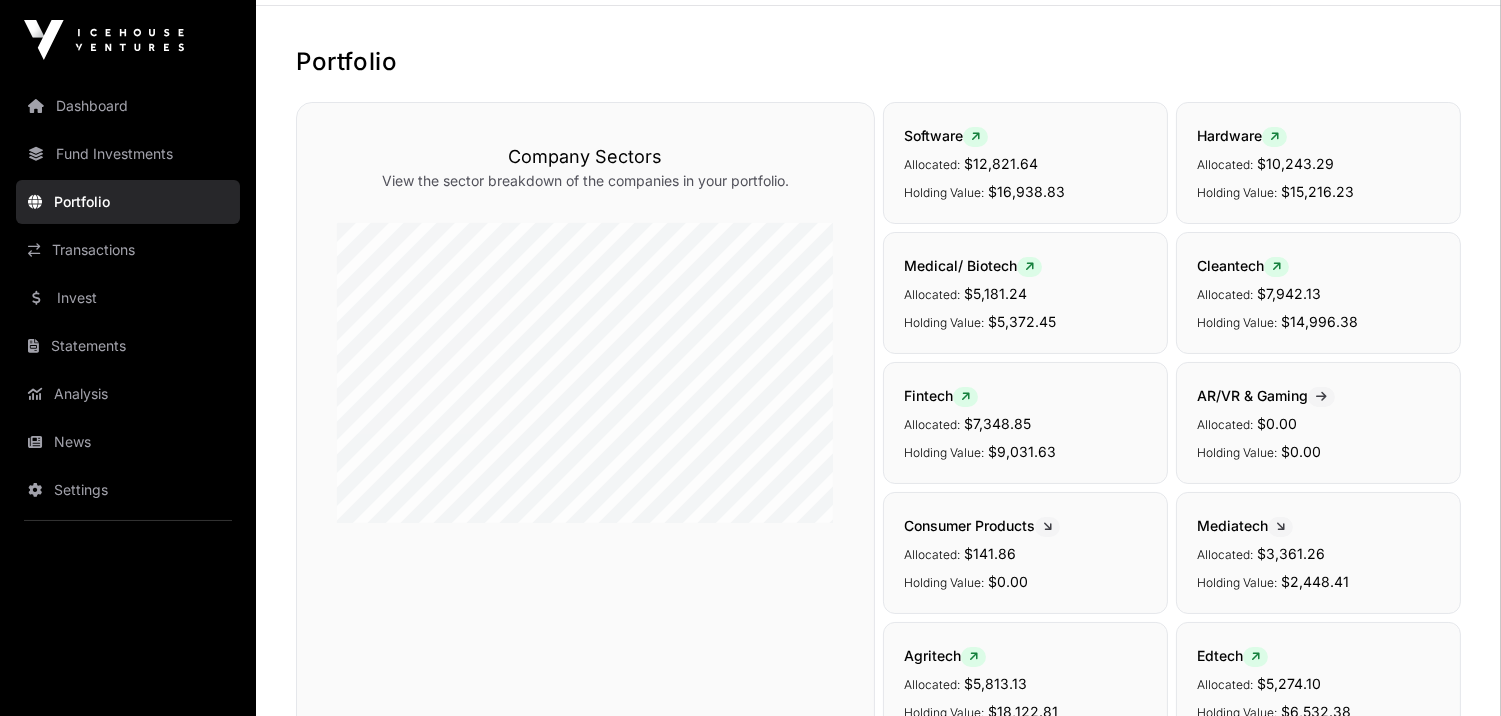 scroll, scrollTop: 0, scrollLeft: 0, axis: both 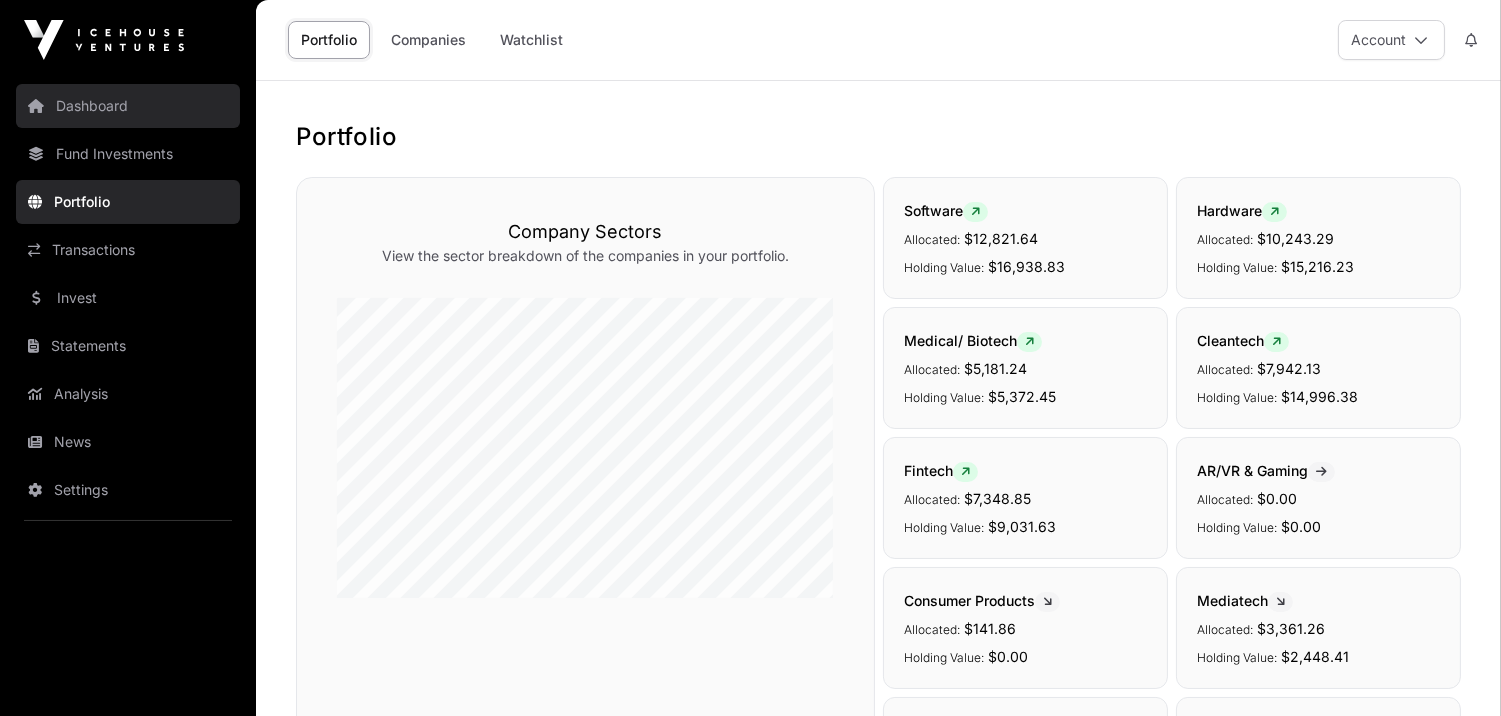 click on "Dashboard" 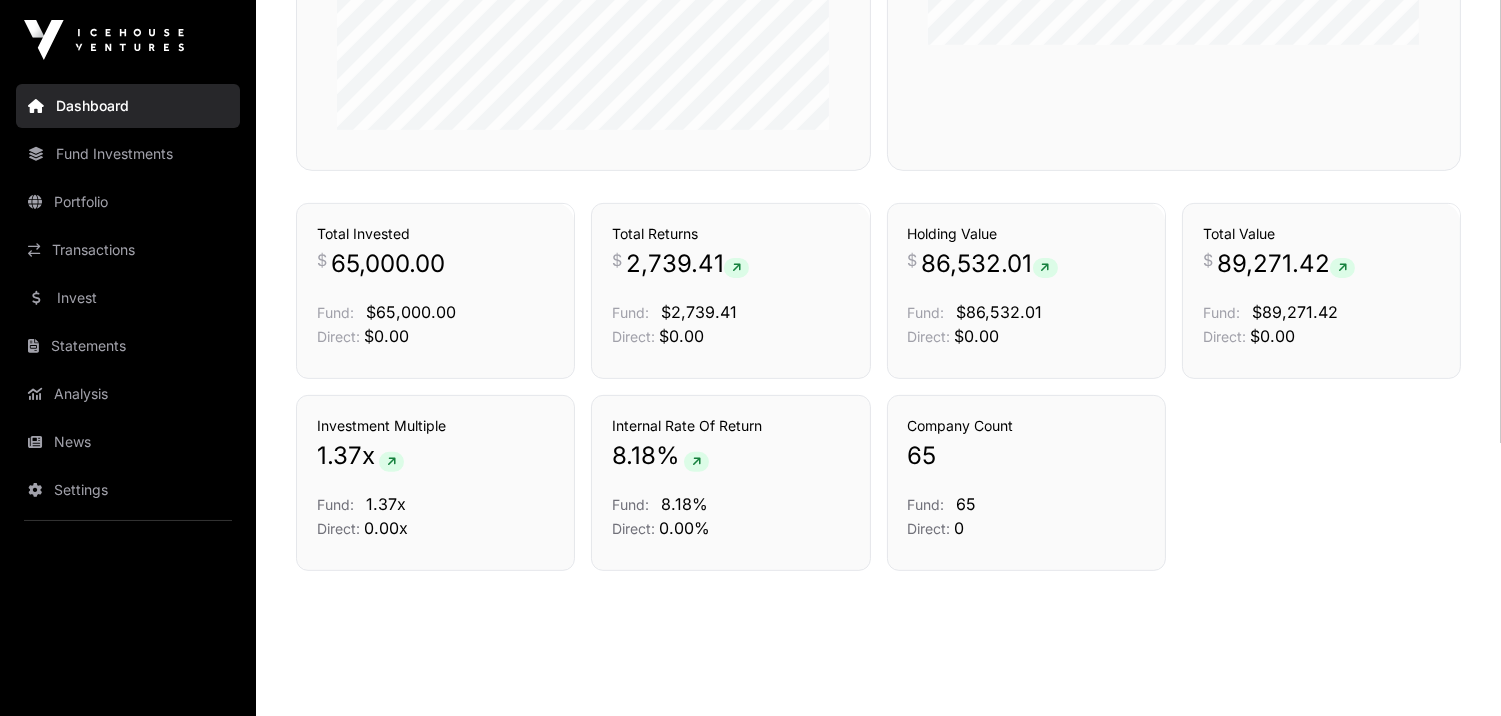 scroll, scrollTop: 1358, scrollLeft: 0, axis: vertical 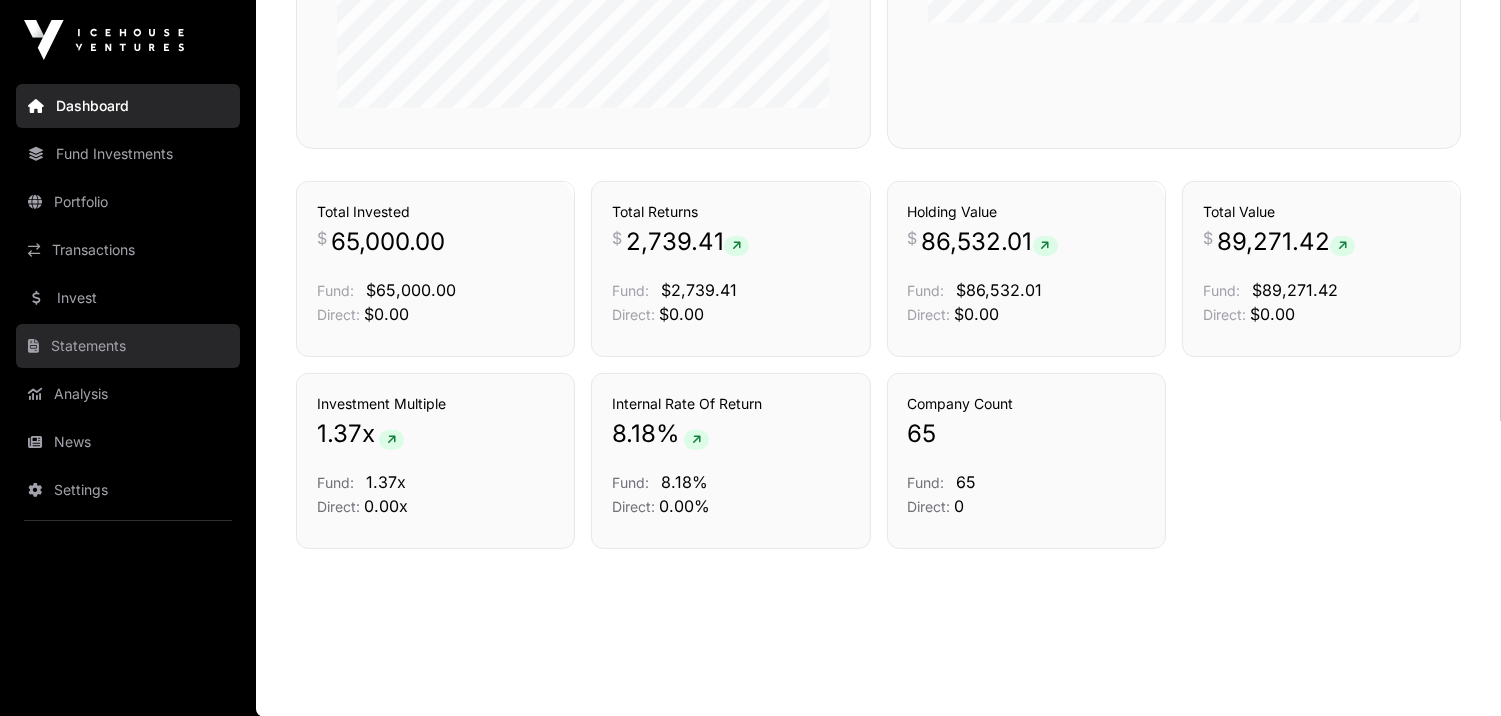 click on "Statements" 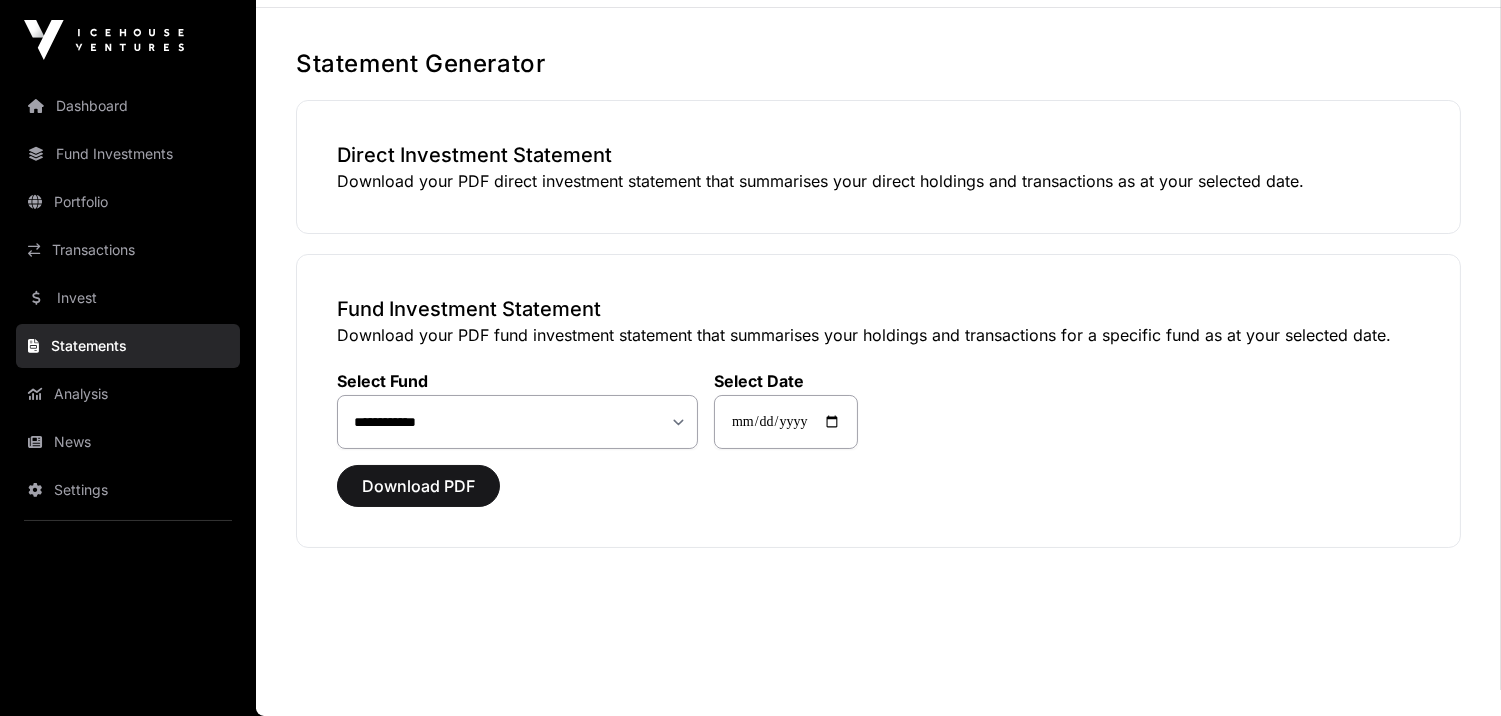 scroll, scrollTop: 0, scrollLeft: 0, axis: both 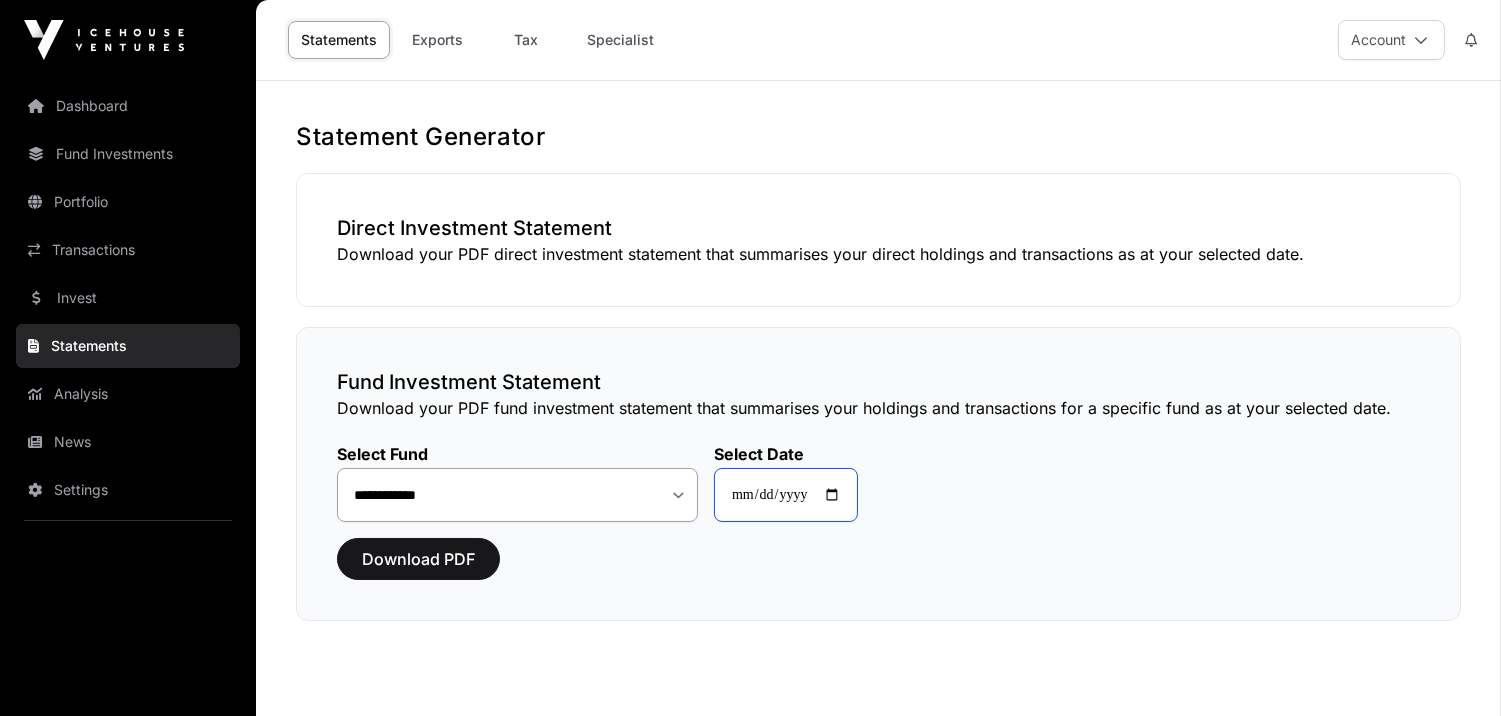 click on "**********" 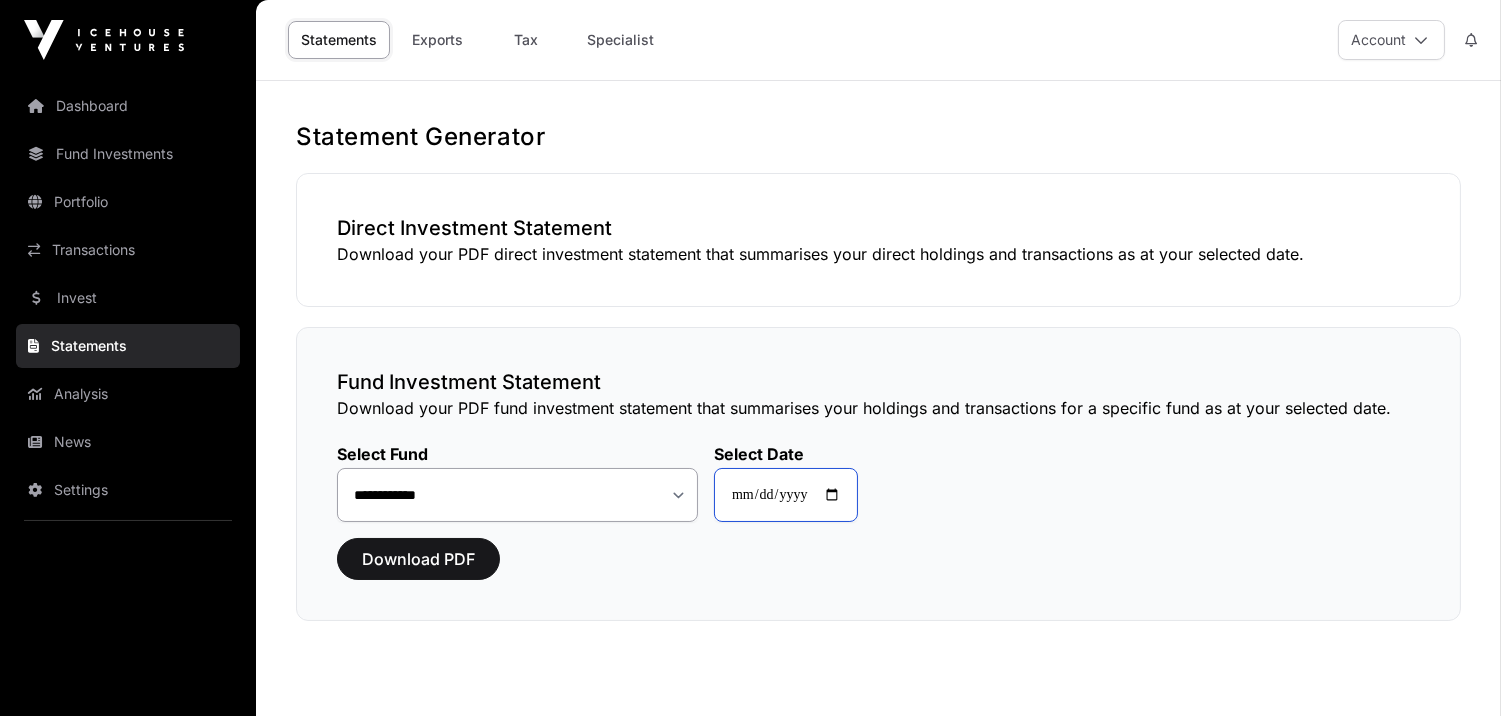 click on "**********" 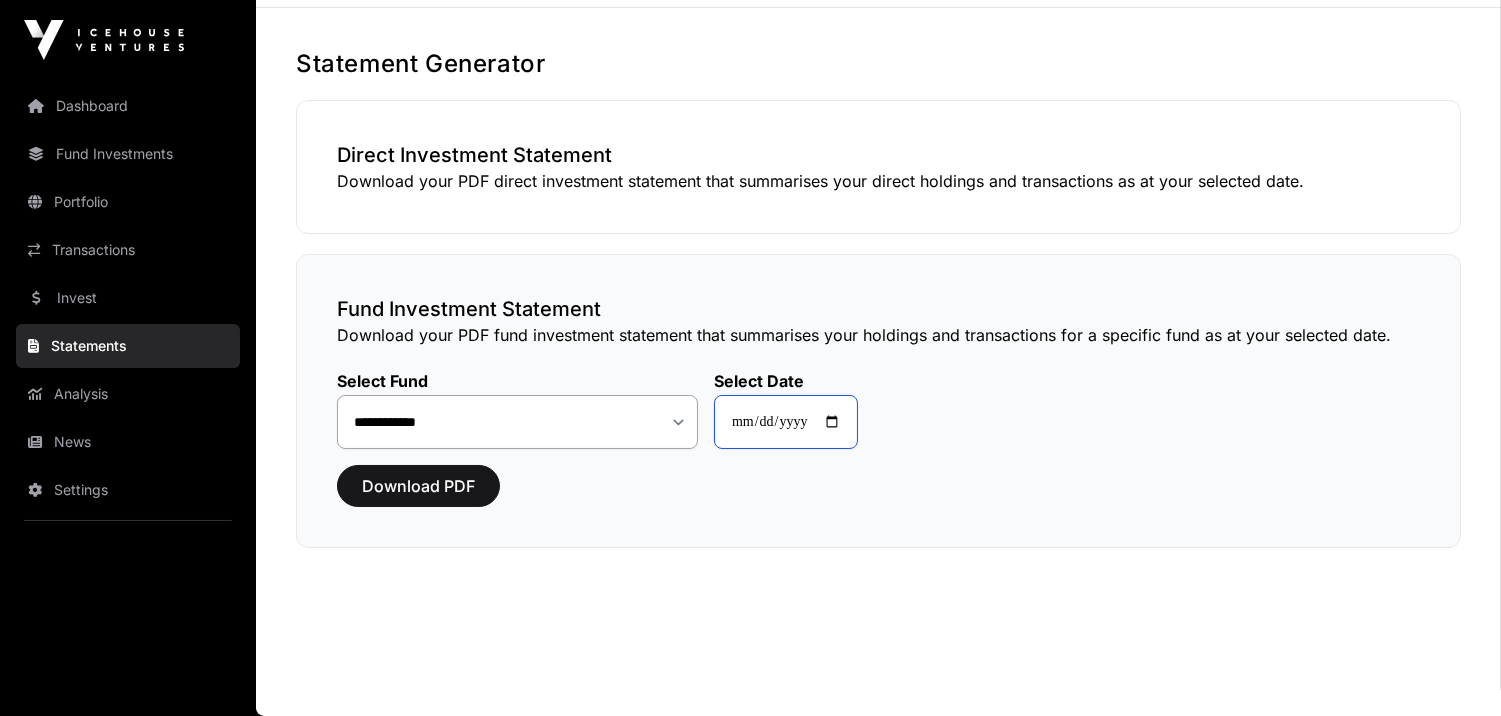scroll, scrollTop: 0, scrollLeft: 0, axis: both 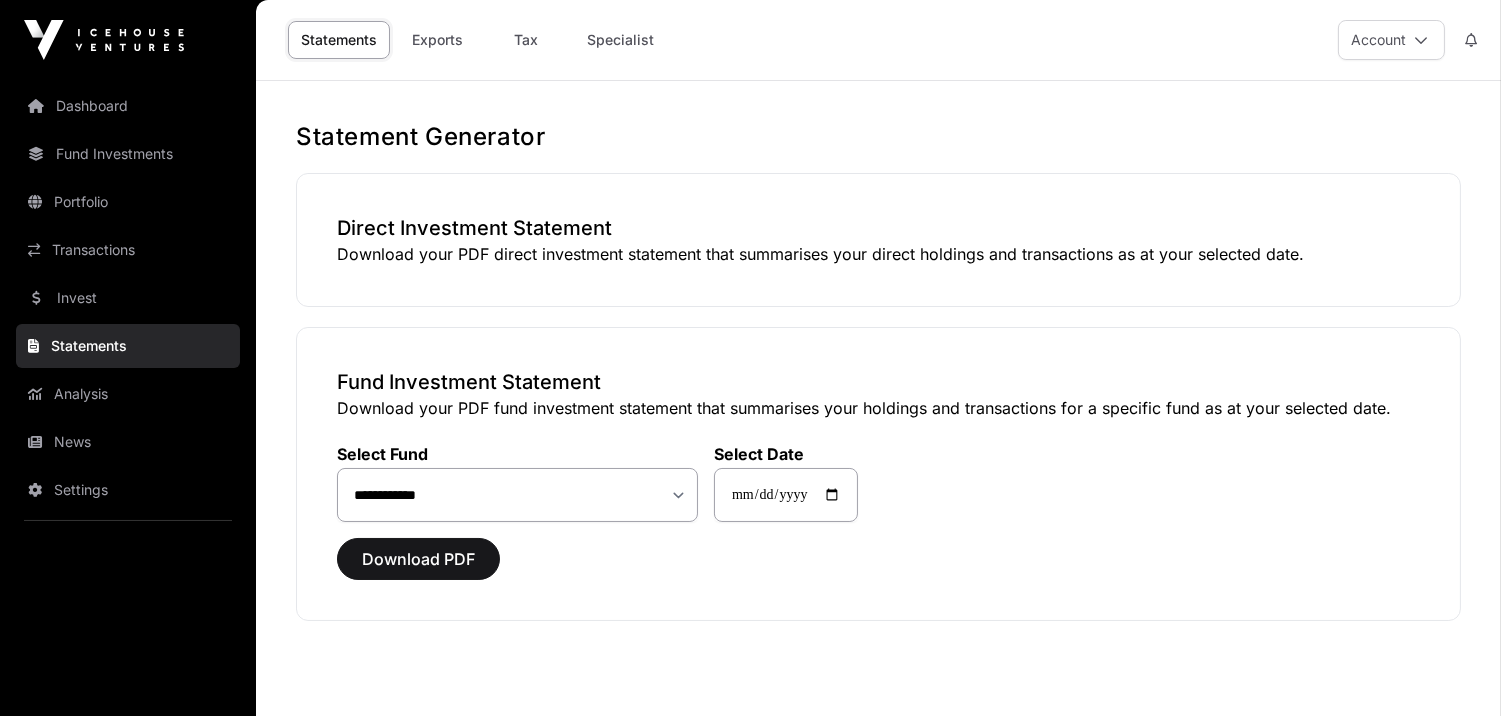 click on "Statements" 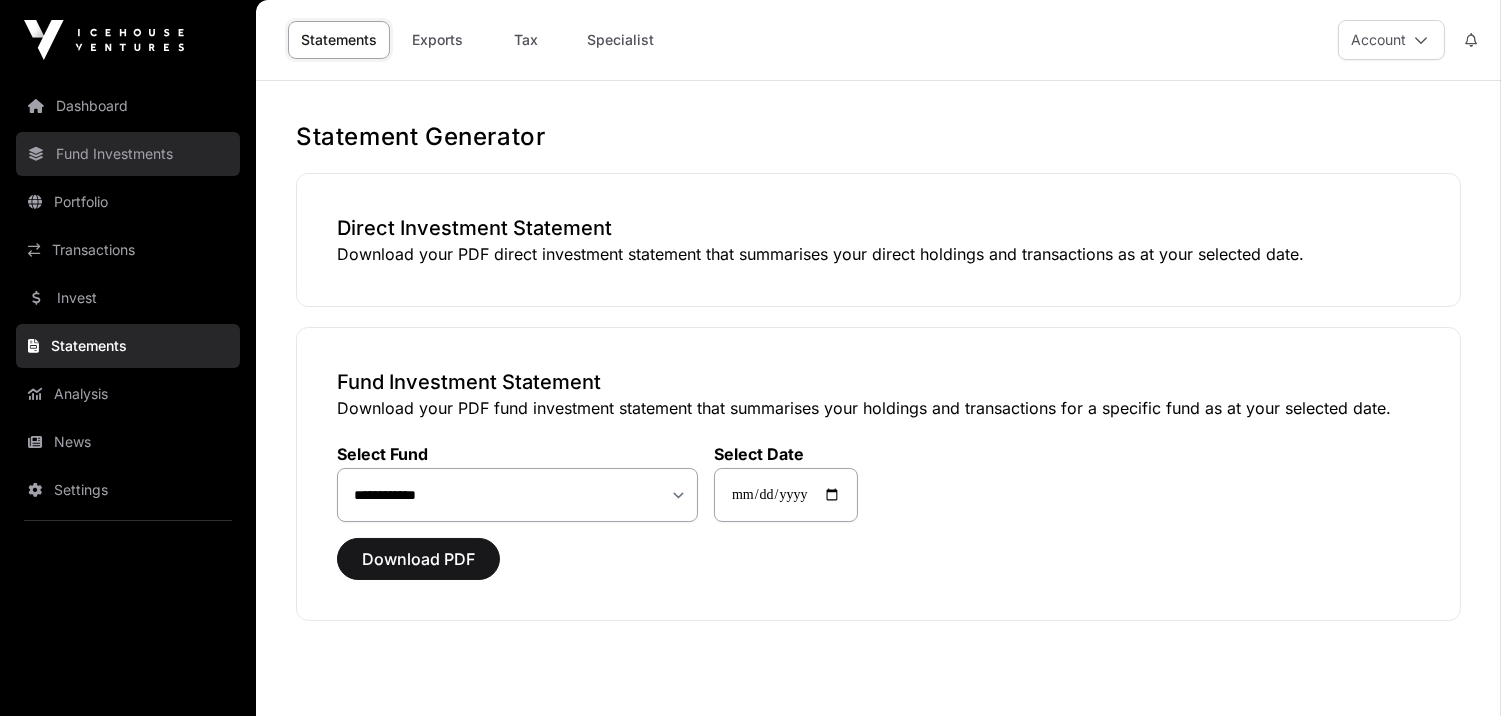 click on "Fund Investments" 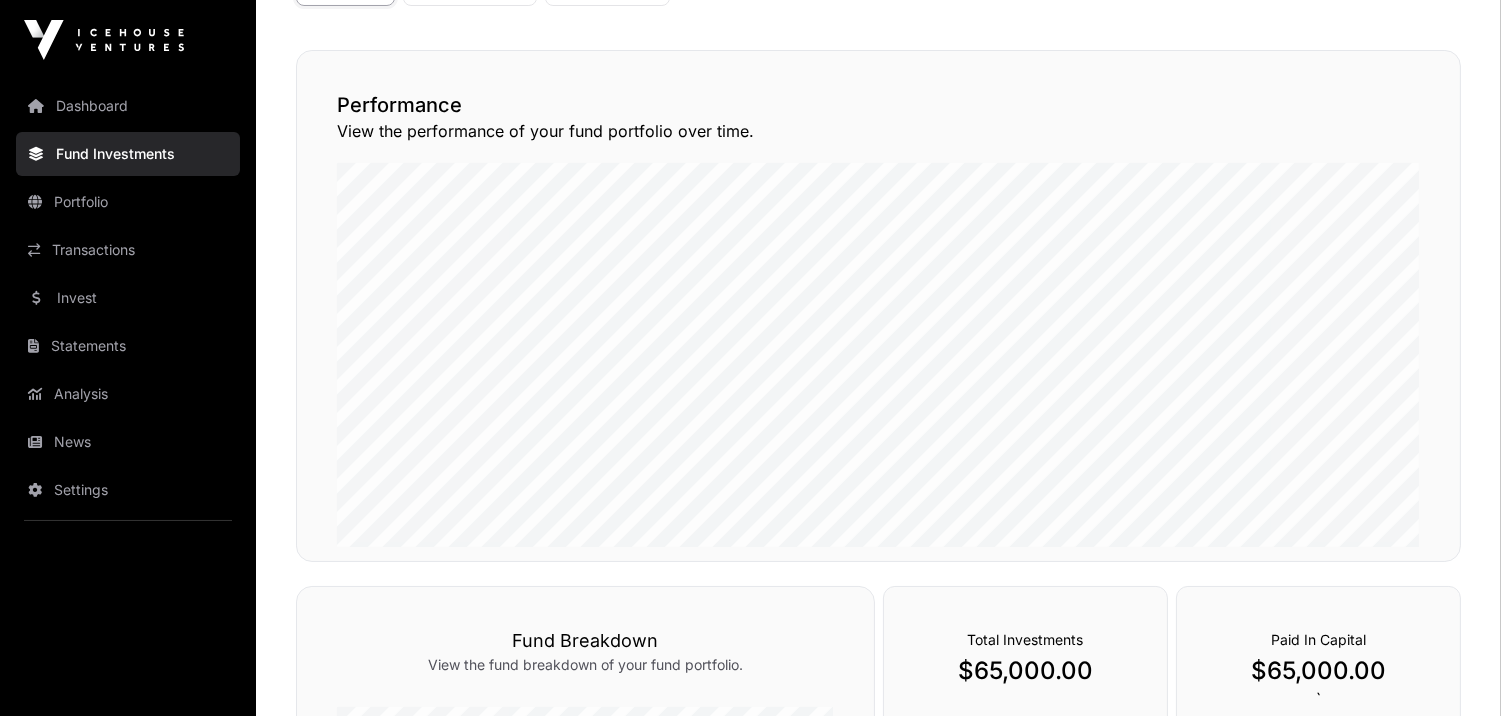 scroll, scrollTop: 222, scrollLeft: 0, axis: vertical 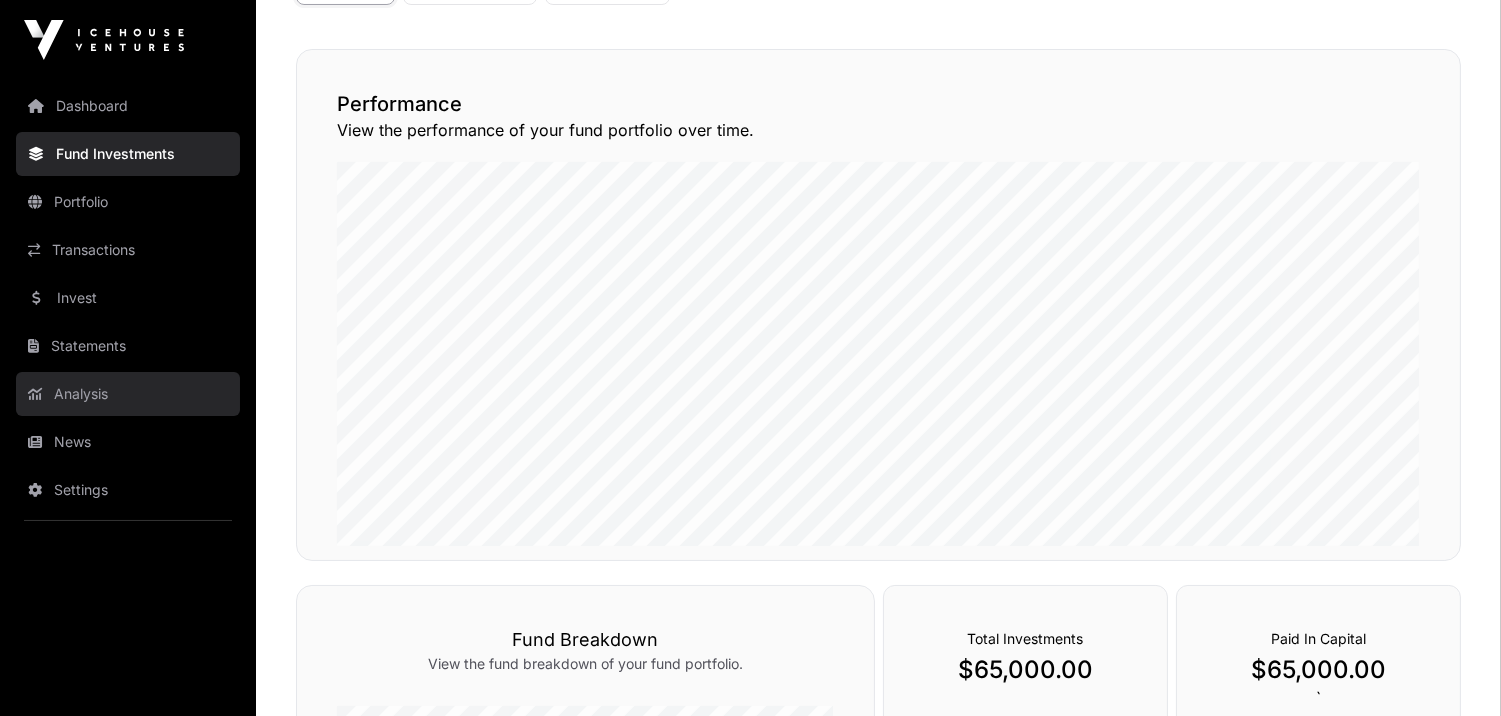 click on "Analysis" 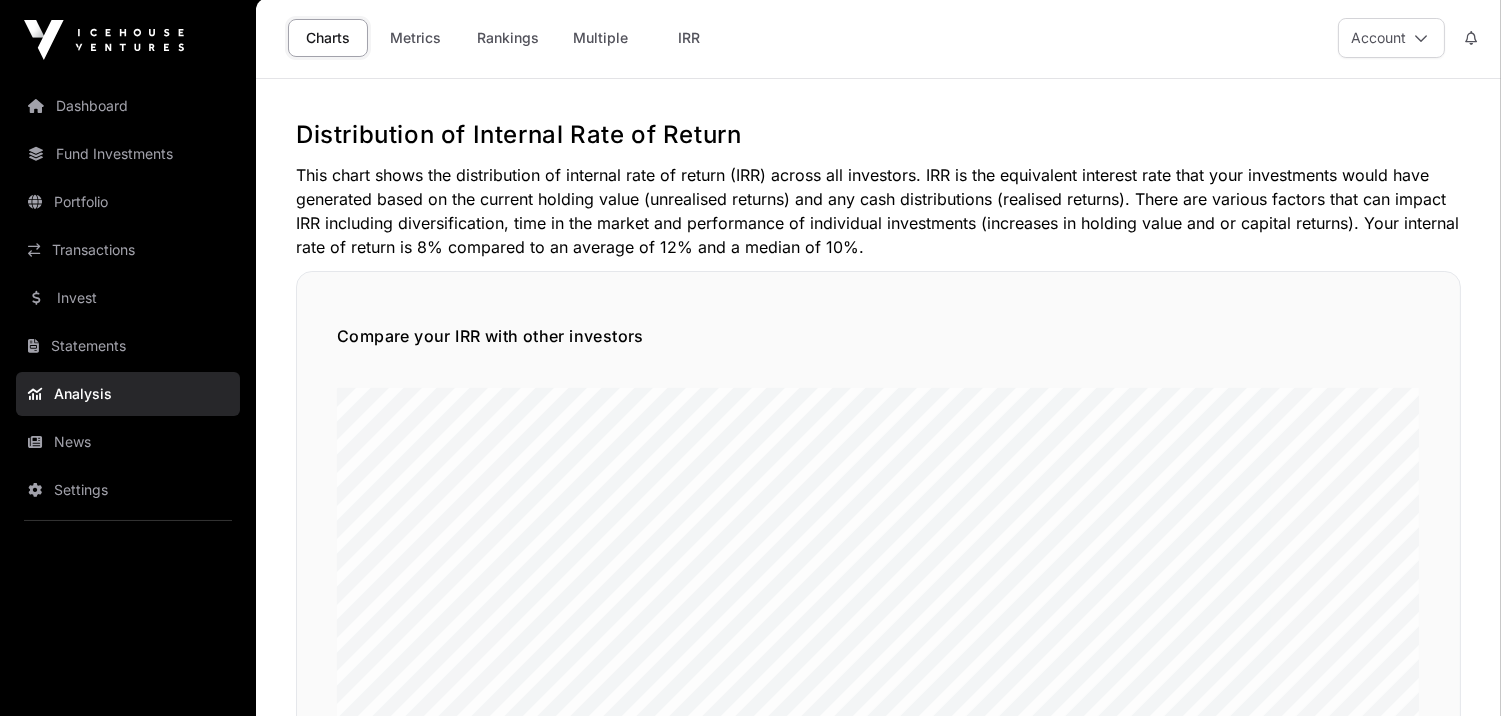 scroll, scrollTop: 0, scrollLeft: 0, axis: both 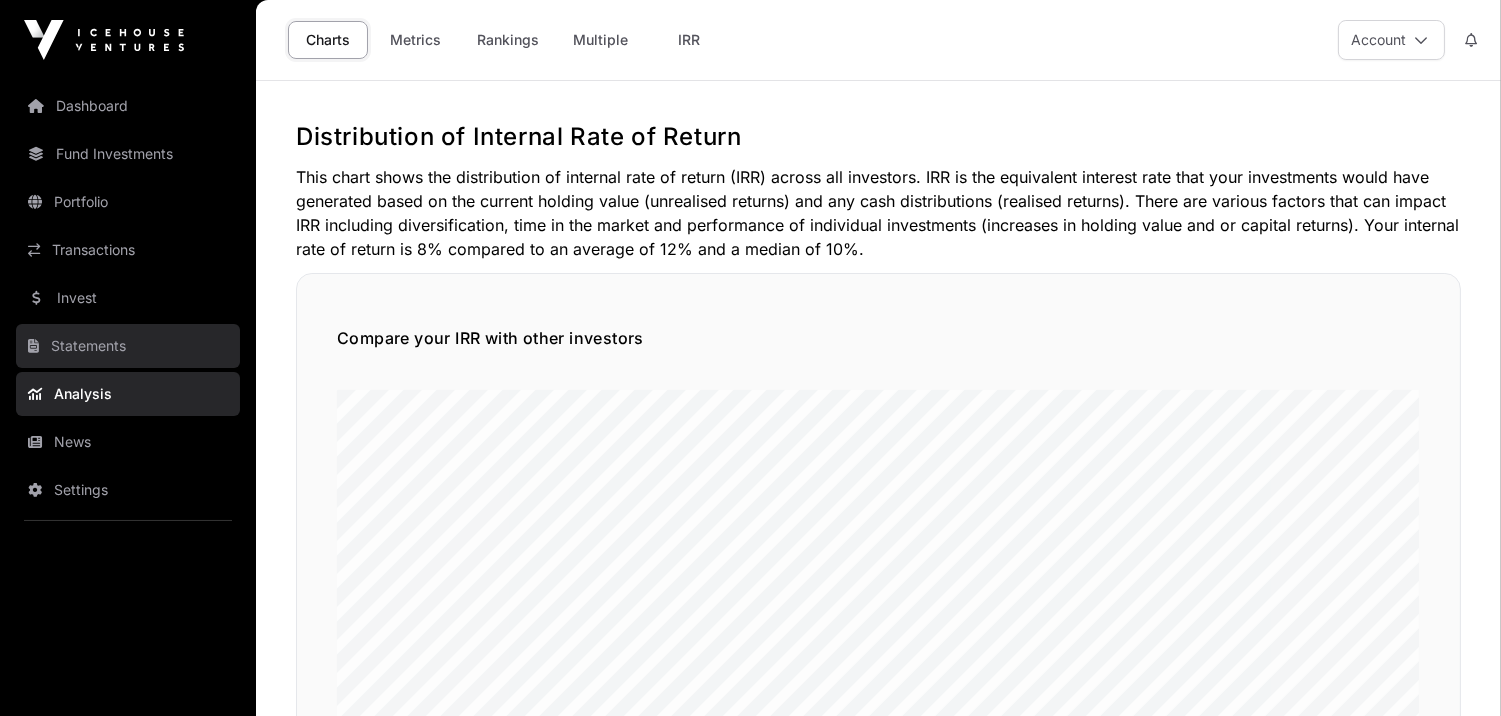 click on "Statements" 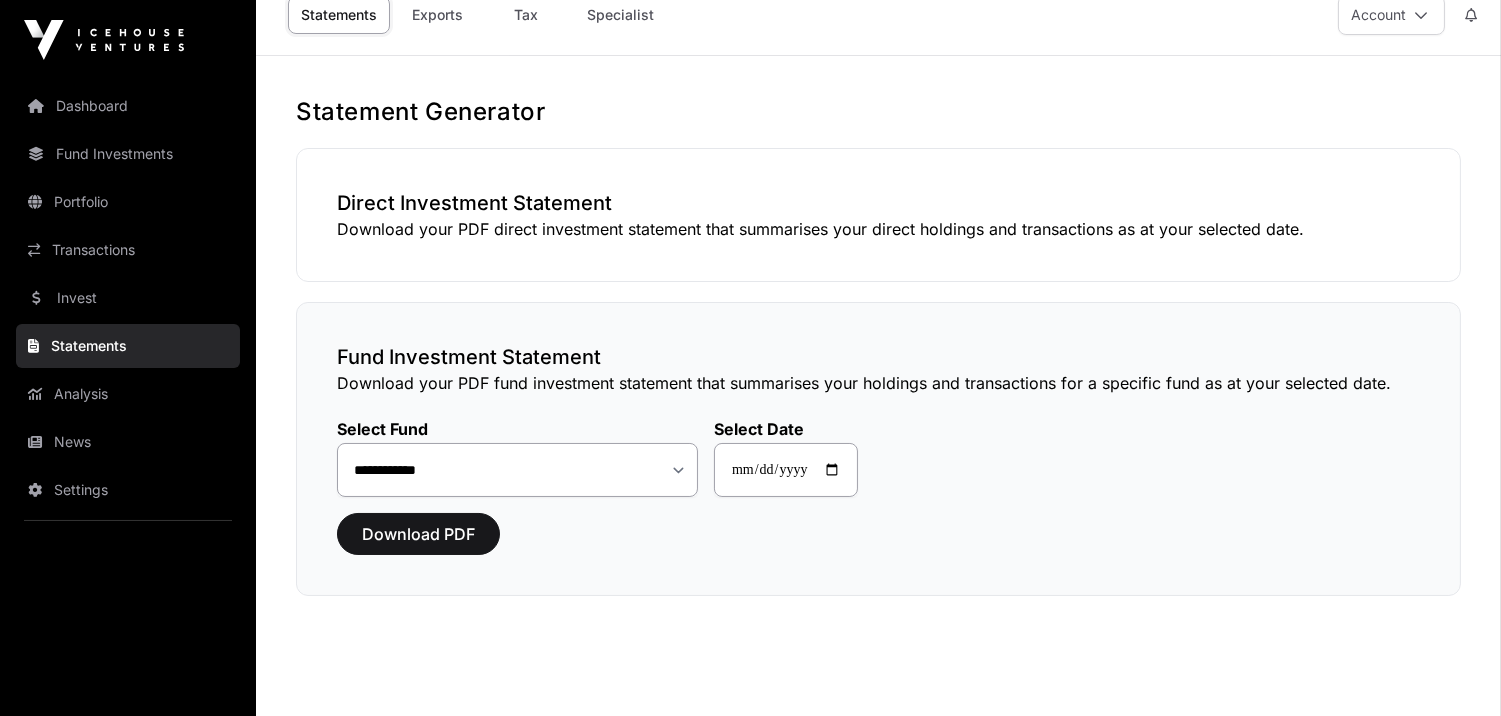 scroll, scrollTop: 0, scrollLeft: 0, axis: both 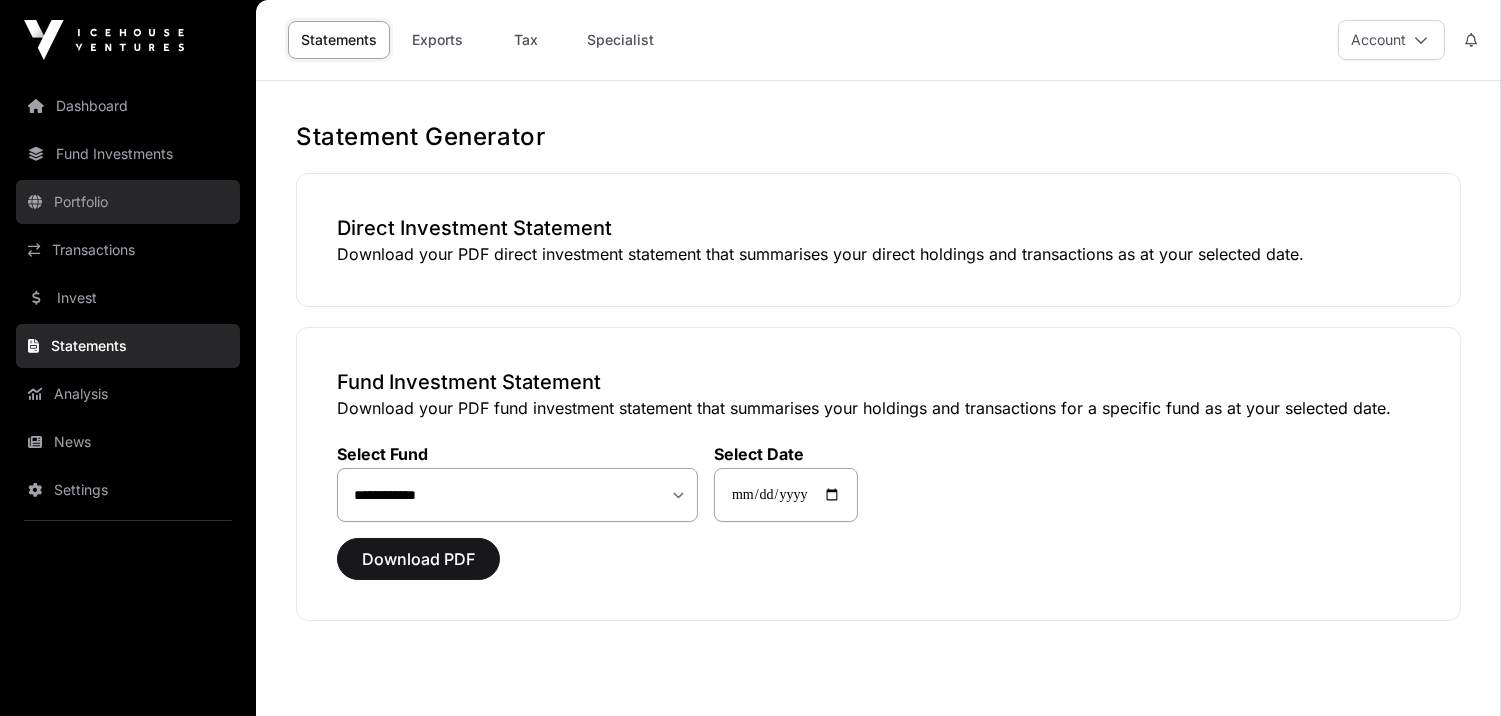 click on "Portfolio" 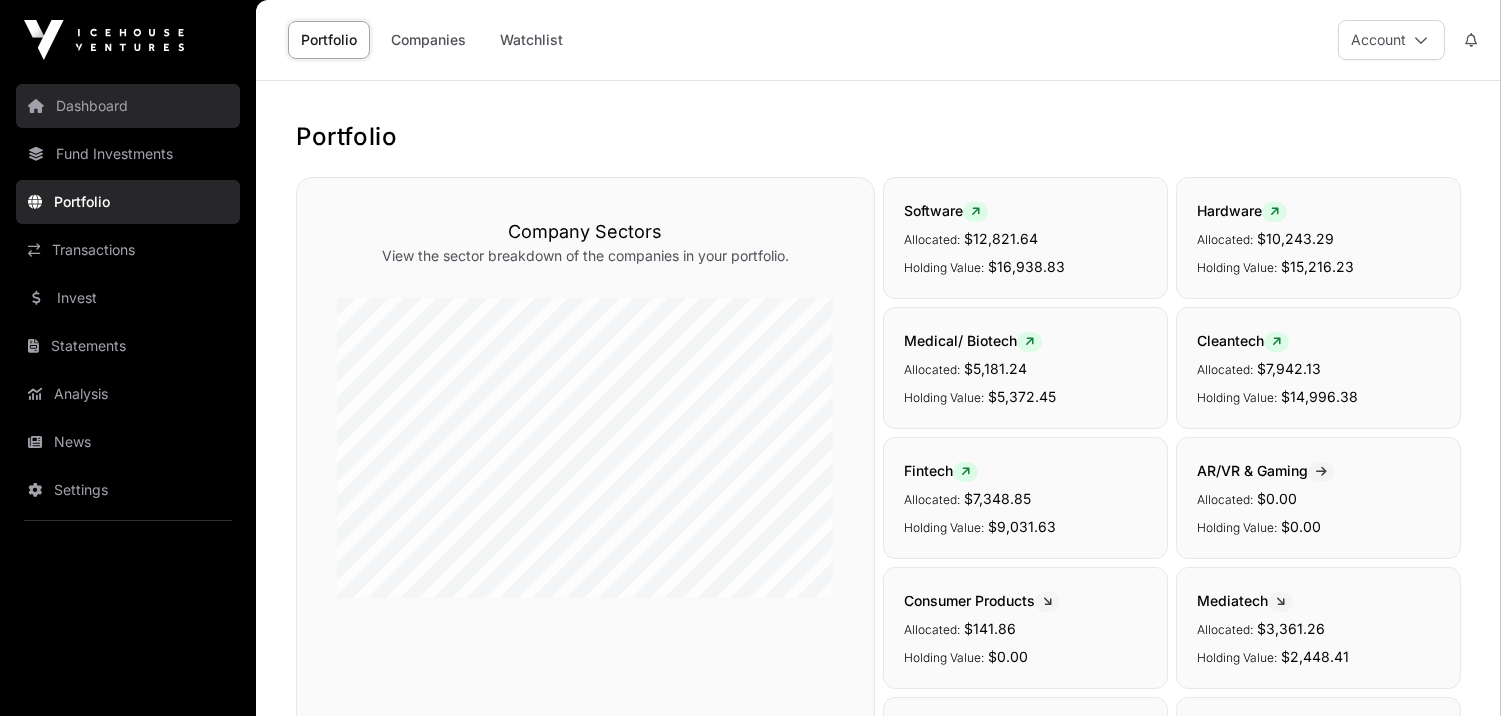 click on "Dashboard" 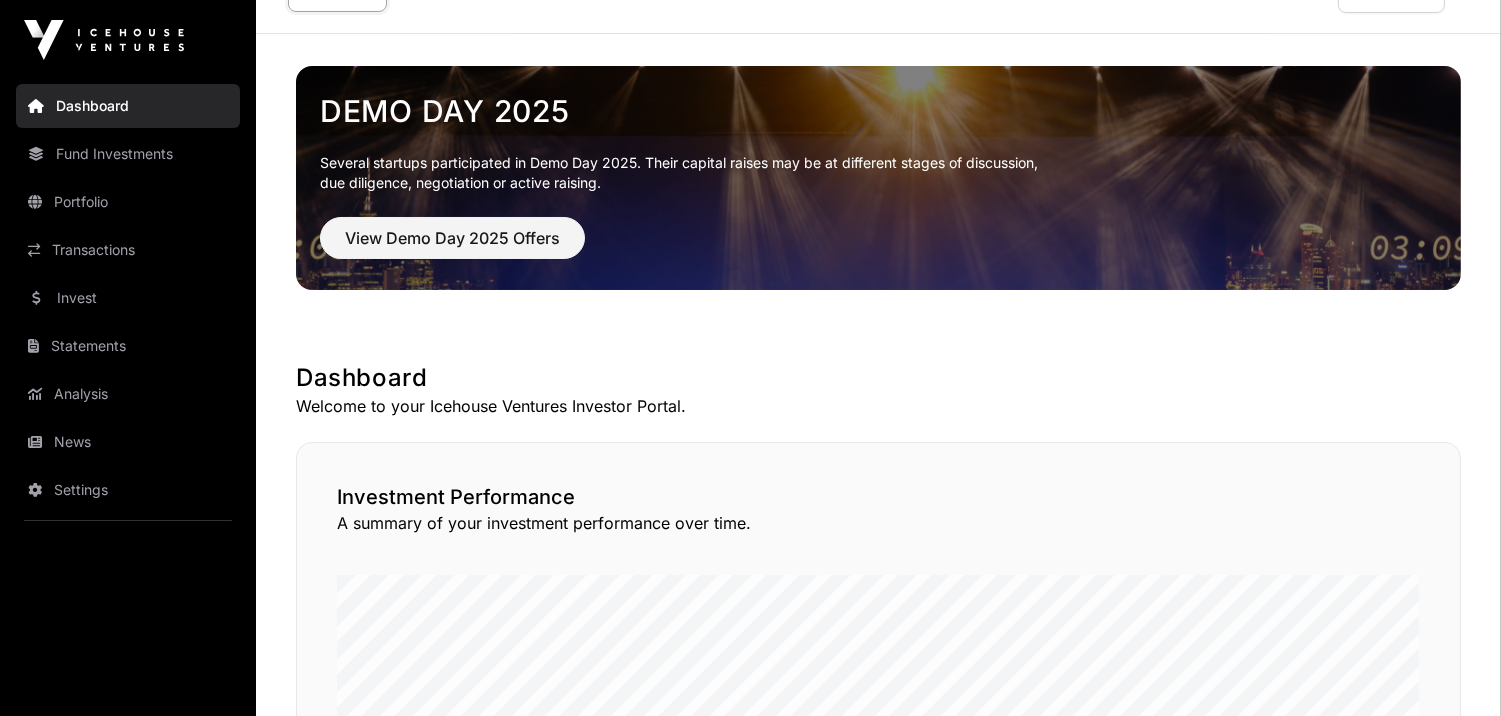 scroll, scrollTop: 0, scrollLeft: 0, axis: both 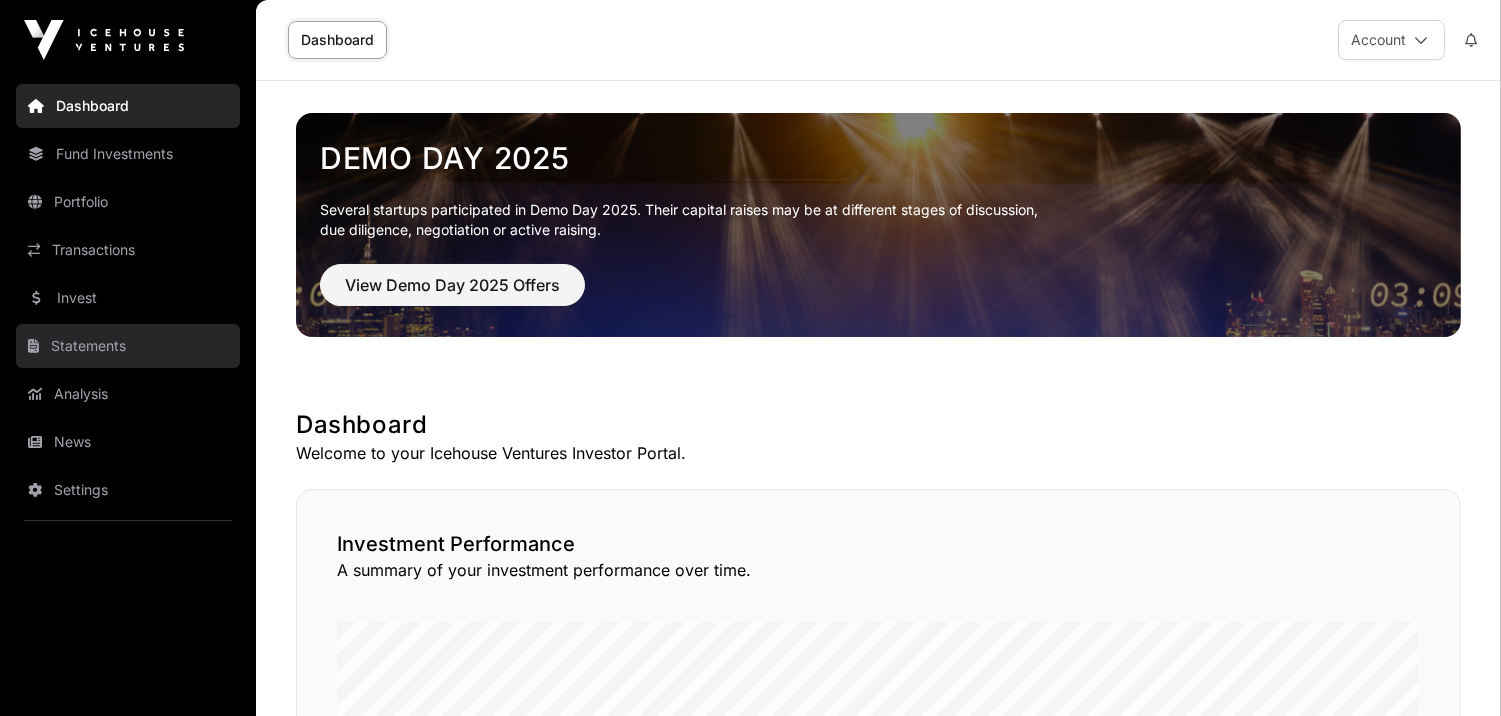 click on "Statements" 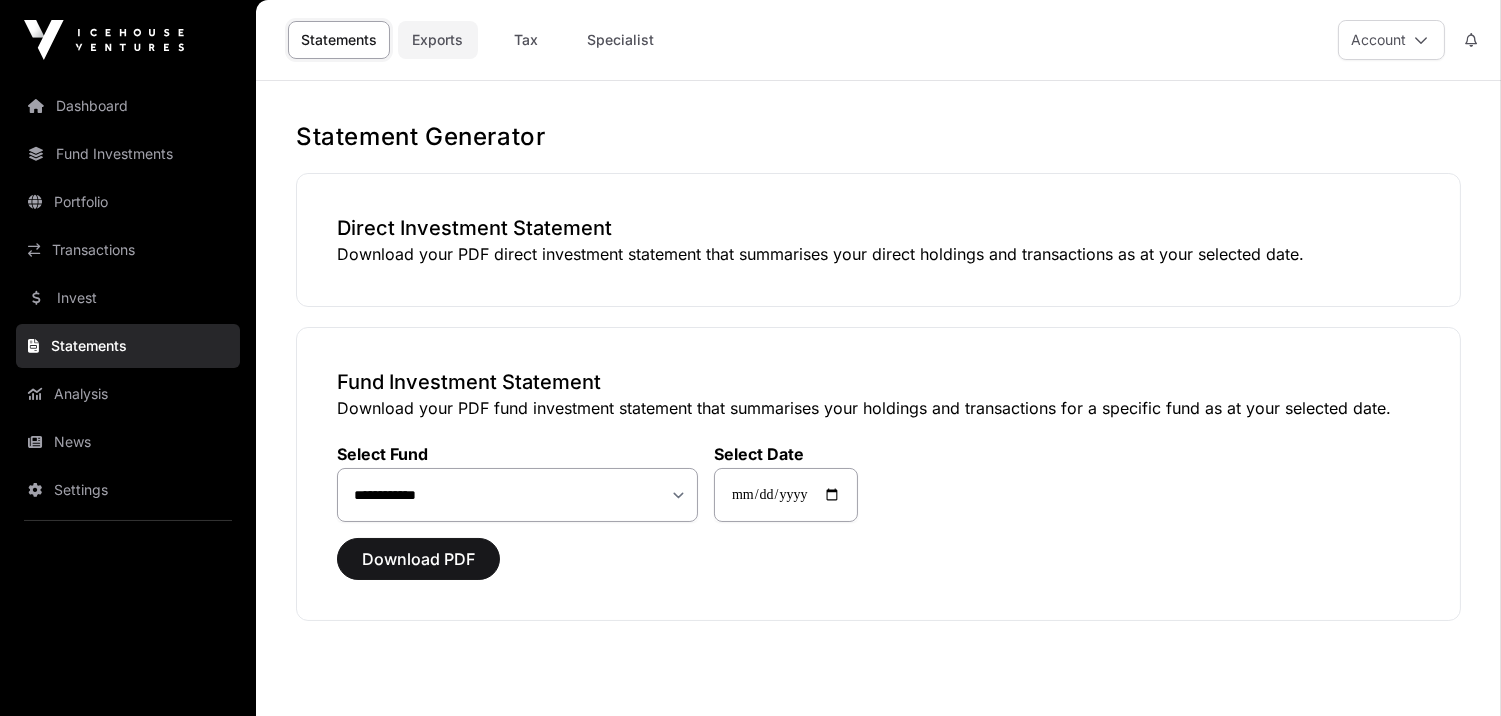 click on "Exports" 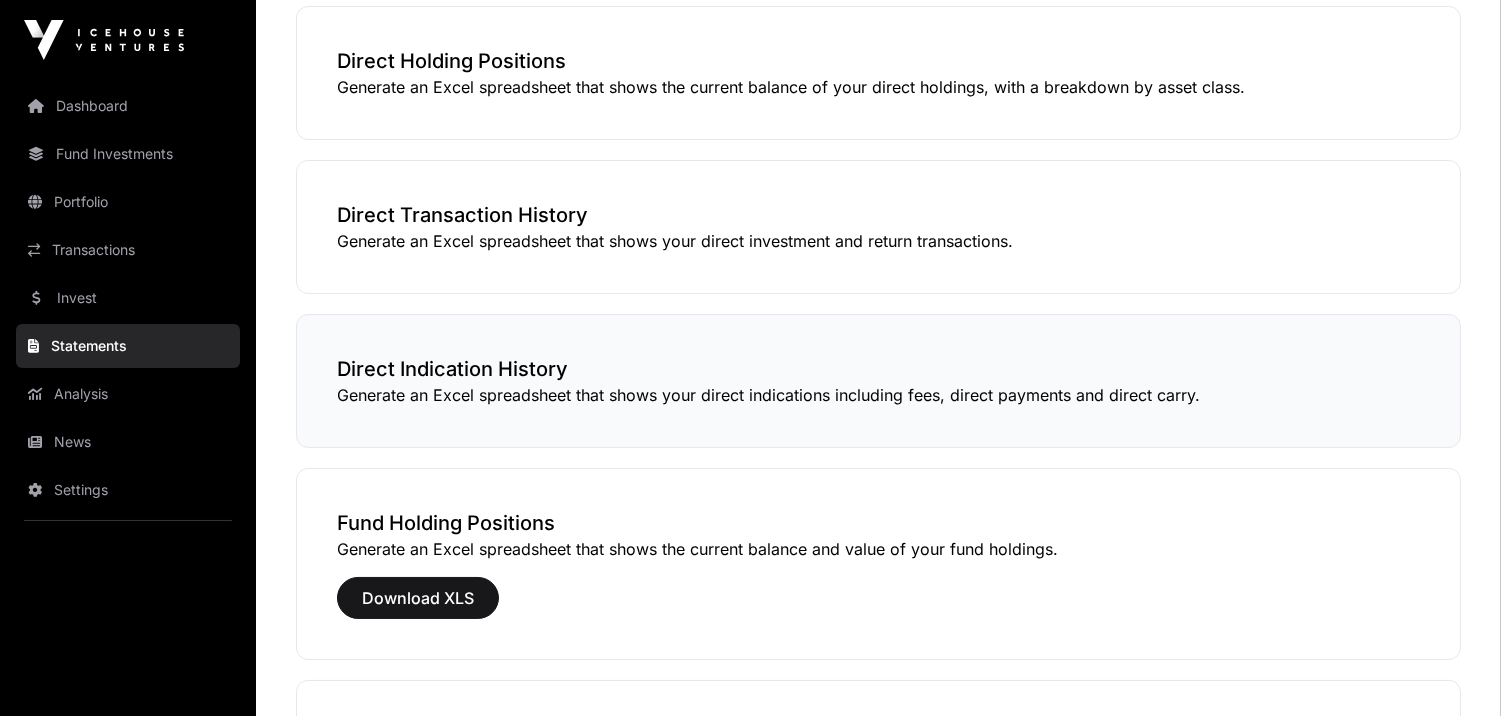 scroll, scrollTop: 0, scrollLeft: 0, axis: both 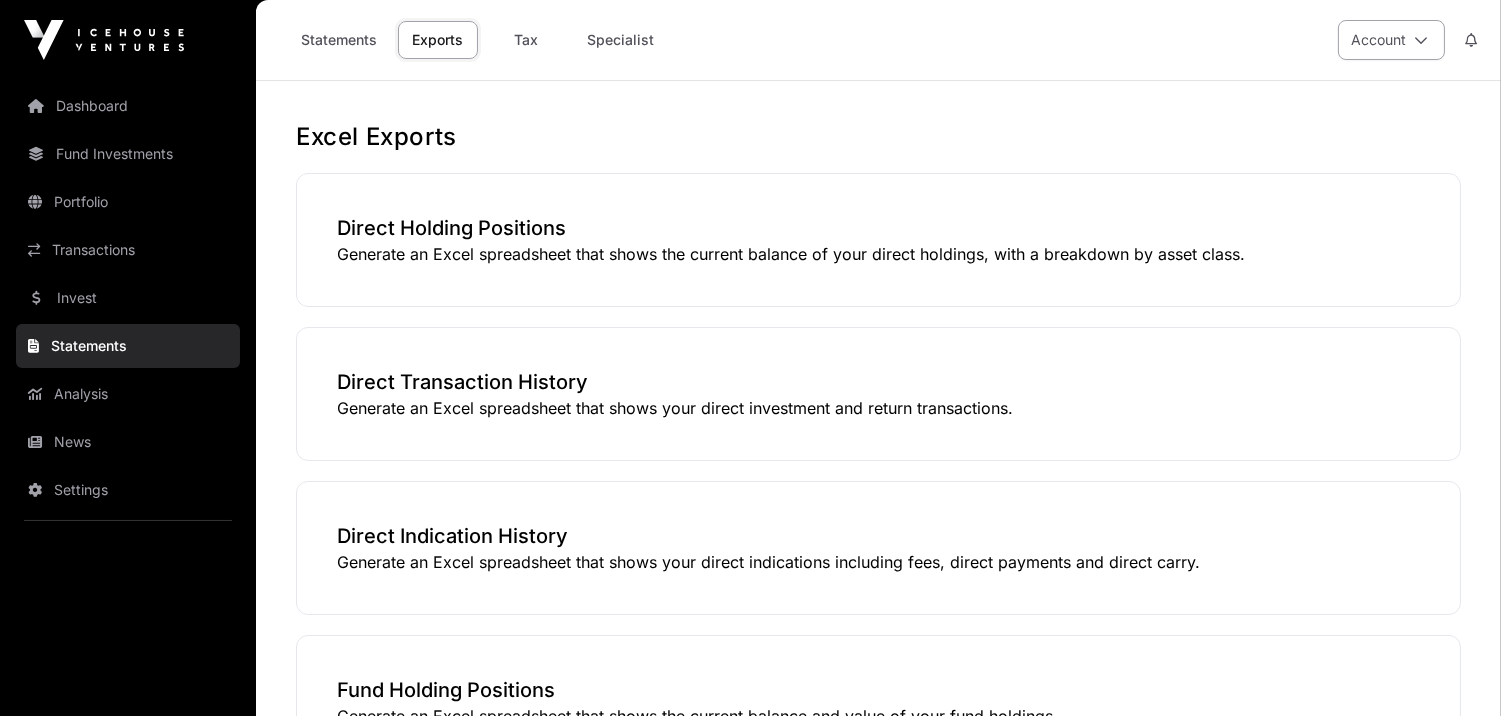 click on "Account" 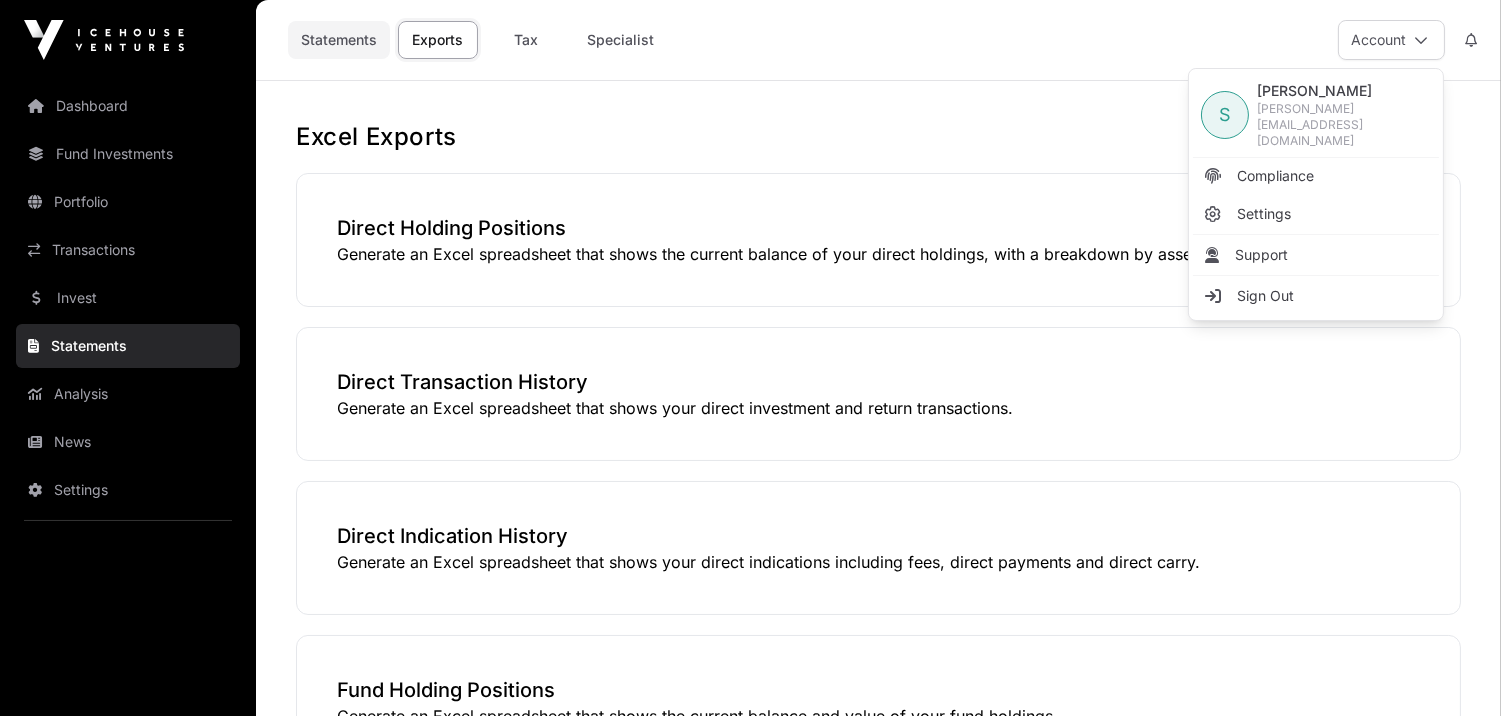 click on "Statements" 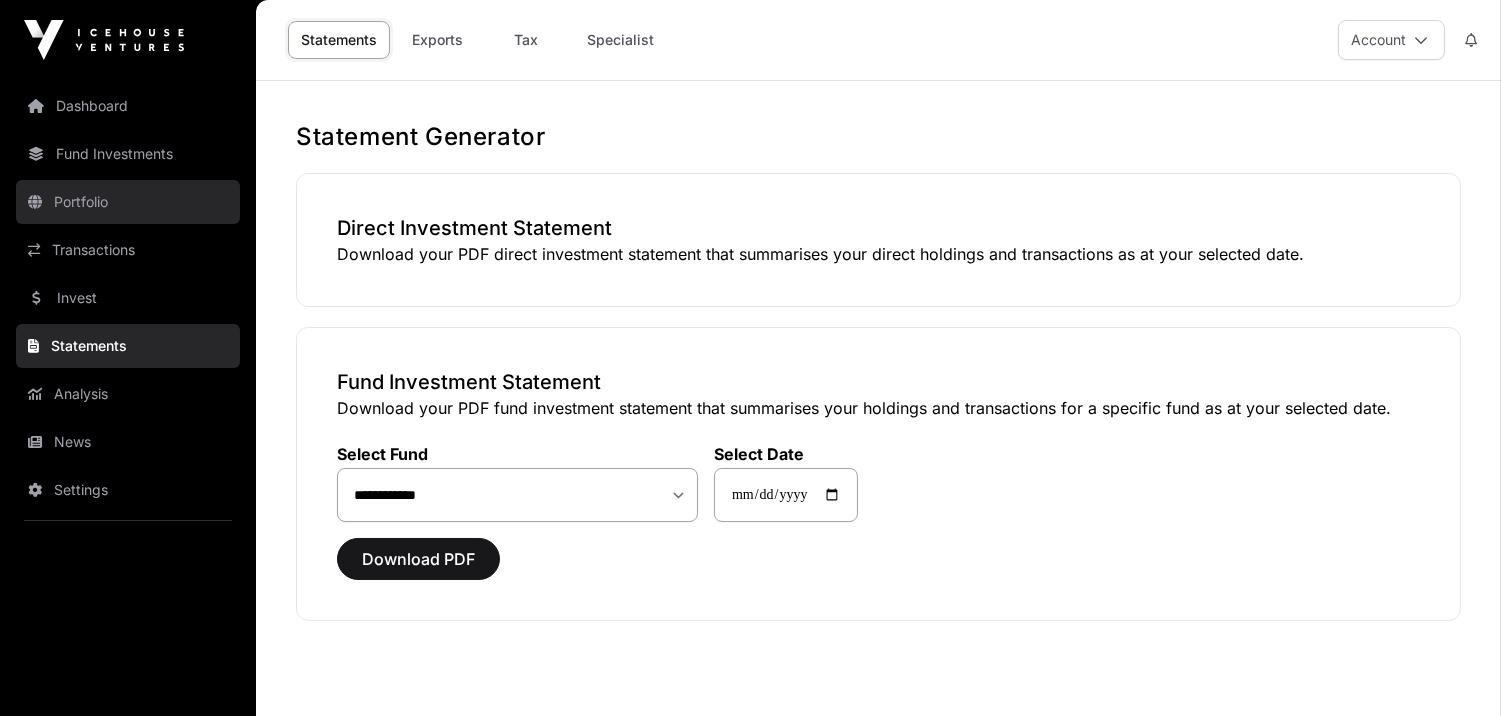 click on "Portfolio" 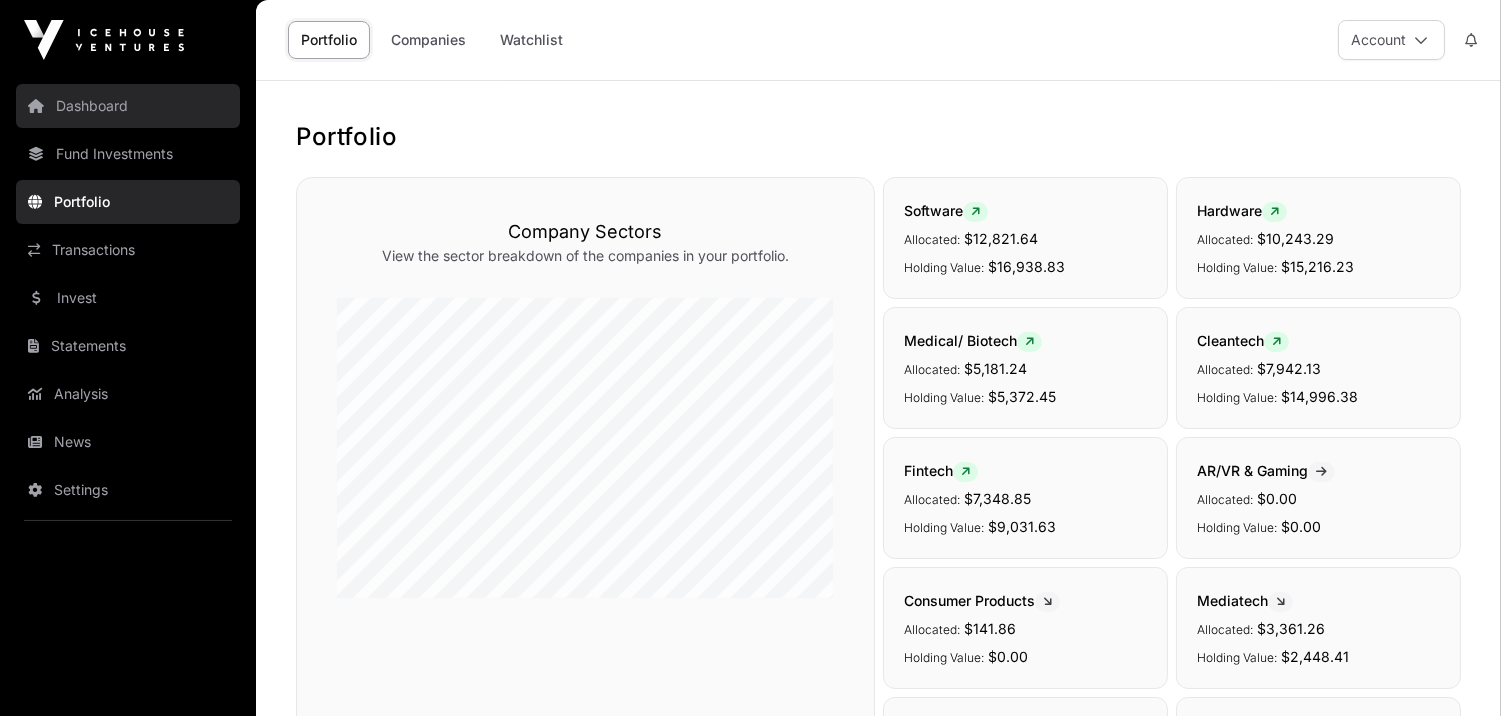 click on "Dashboard" 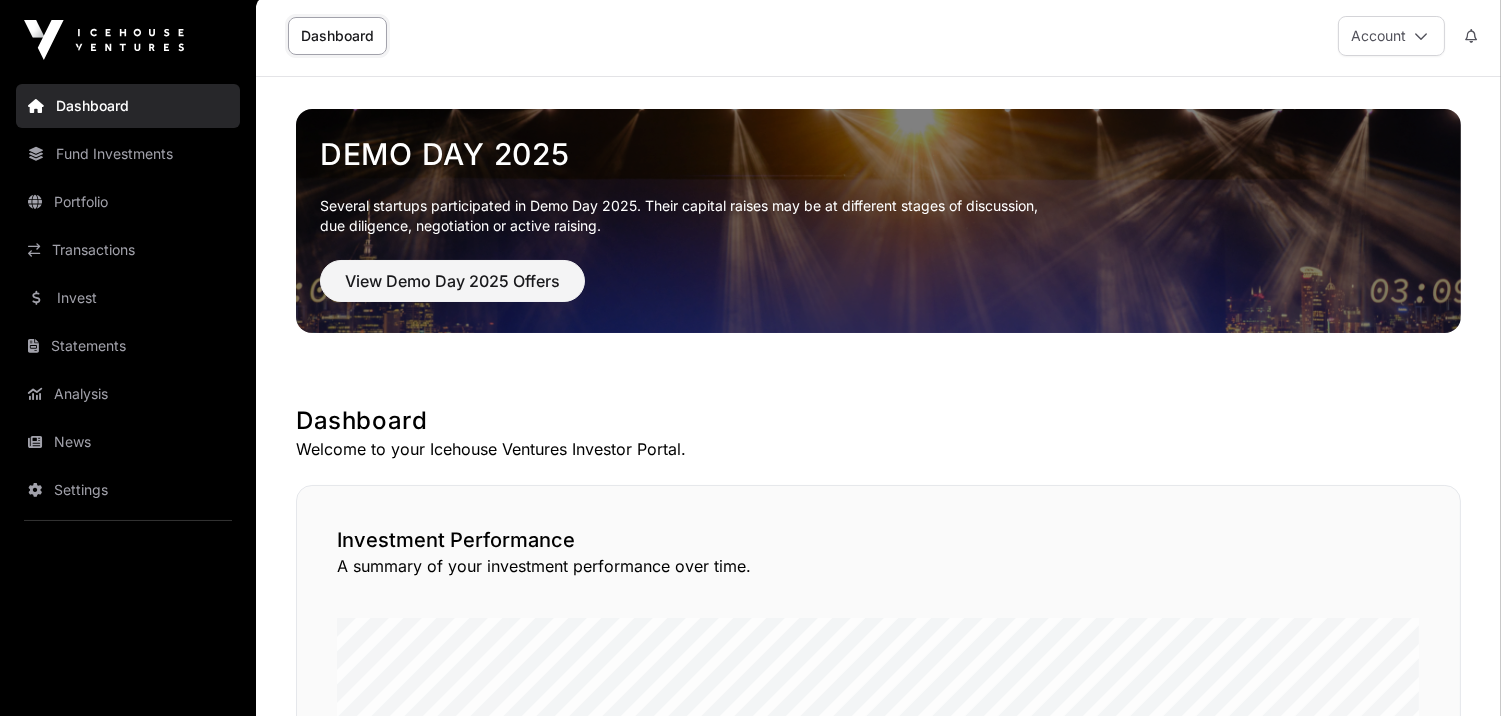 scroll, scrollTop: 0, scrollLeft: 0, axis: both 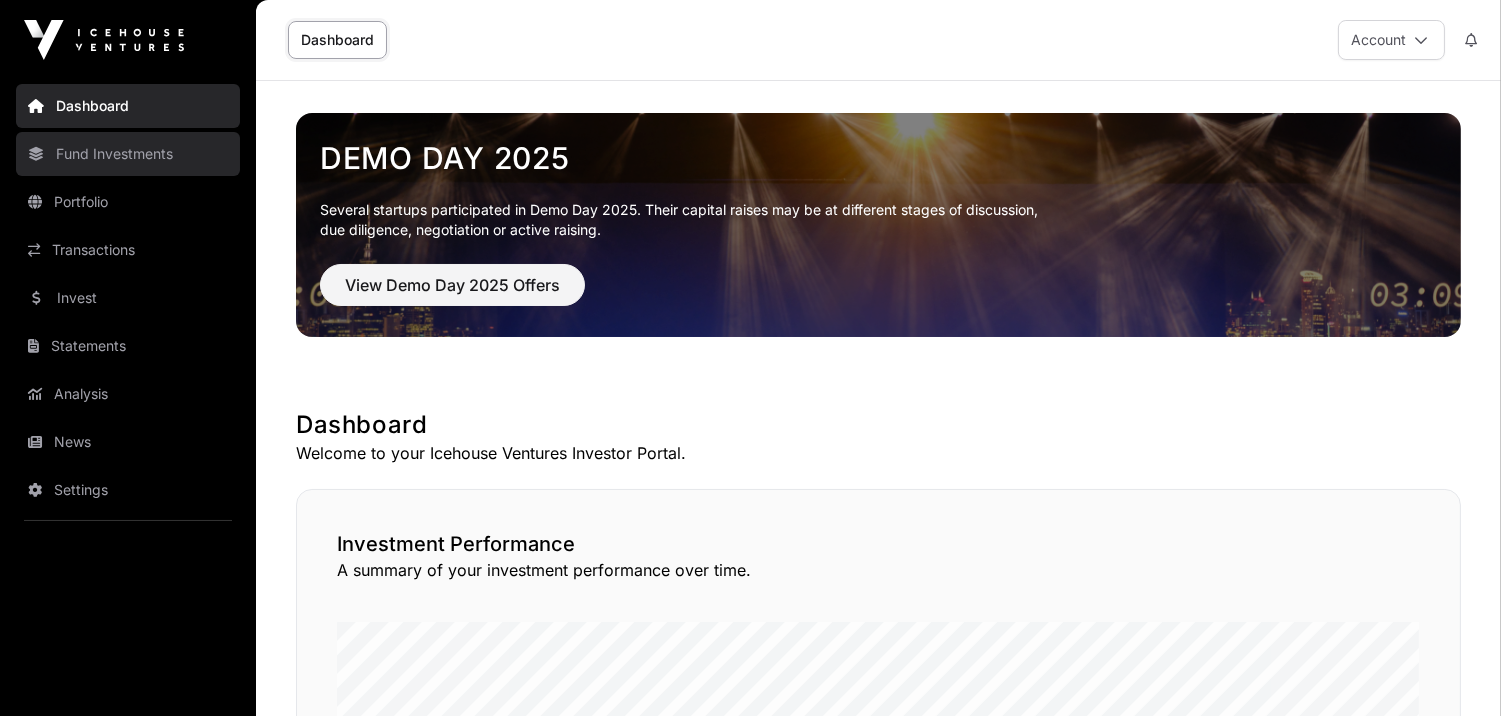 click on "Fund Investments" 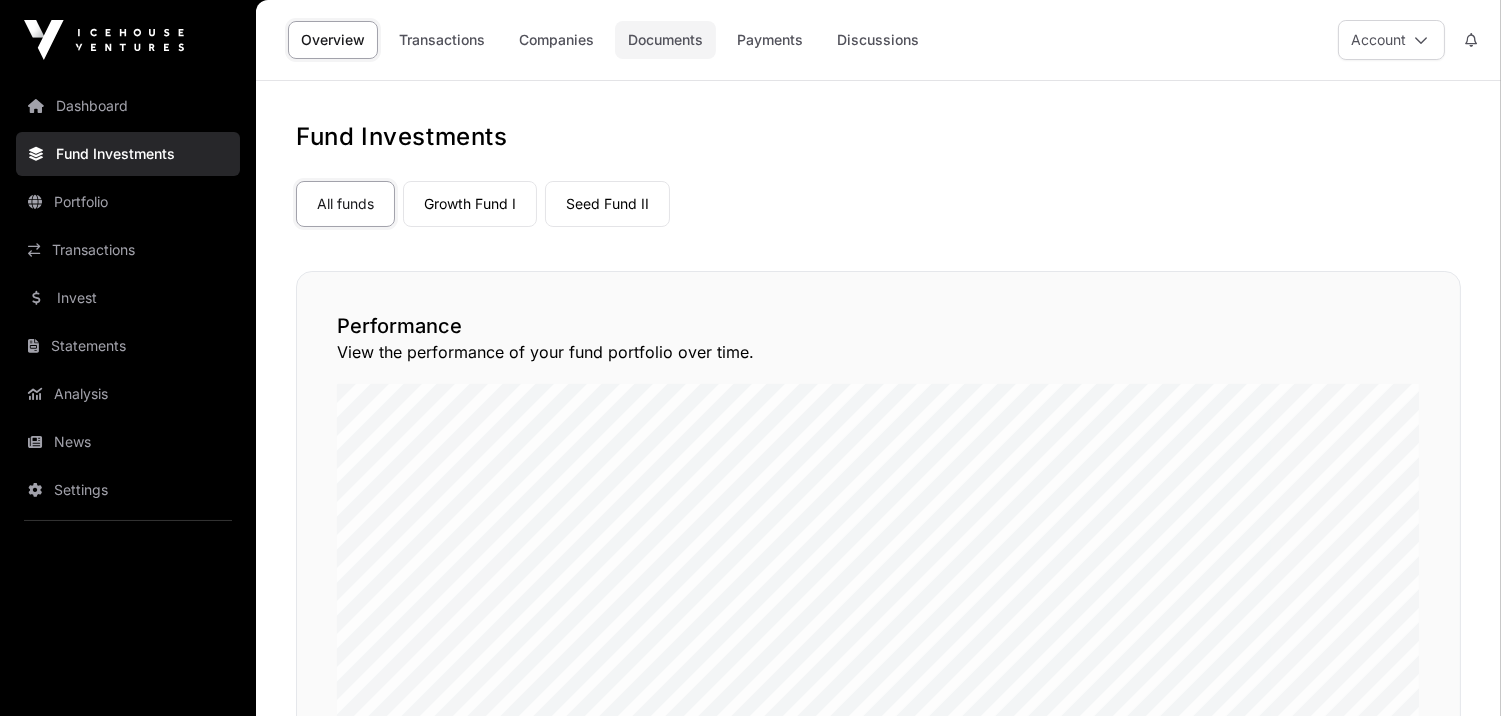 click on "Documents" 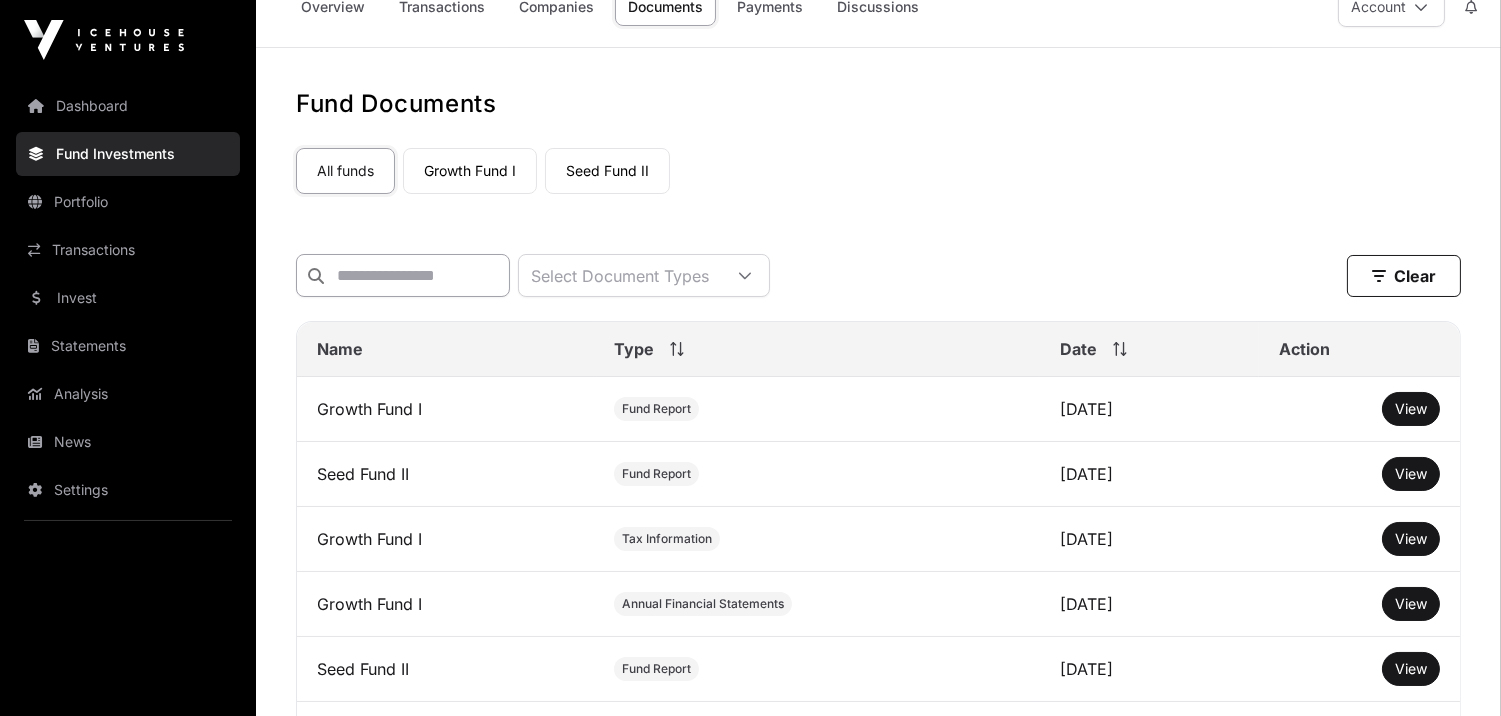 scroll, scrollTop: 0, scrollLeft: 0, axis: both 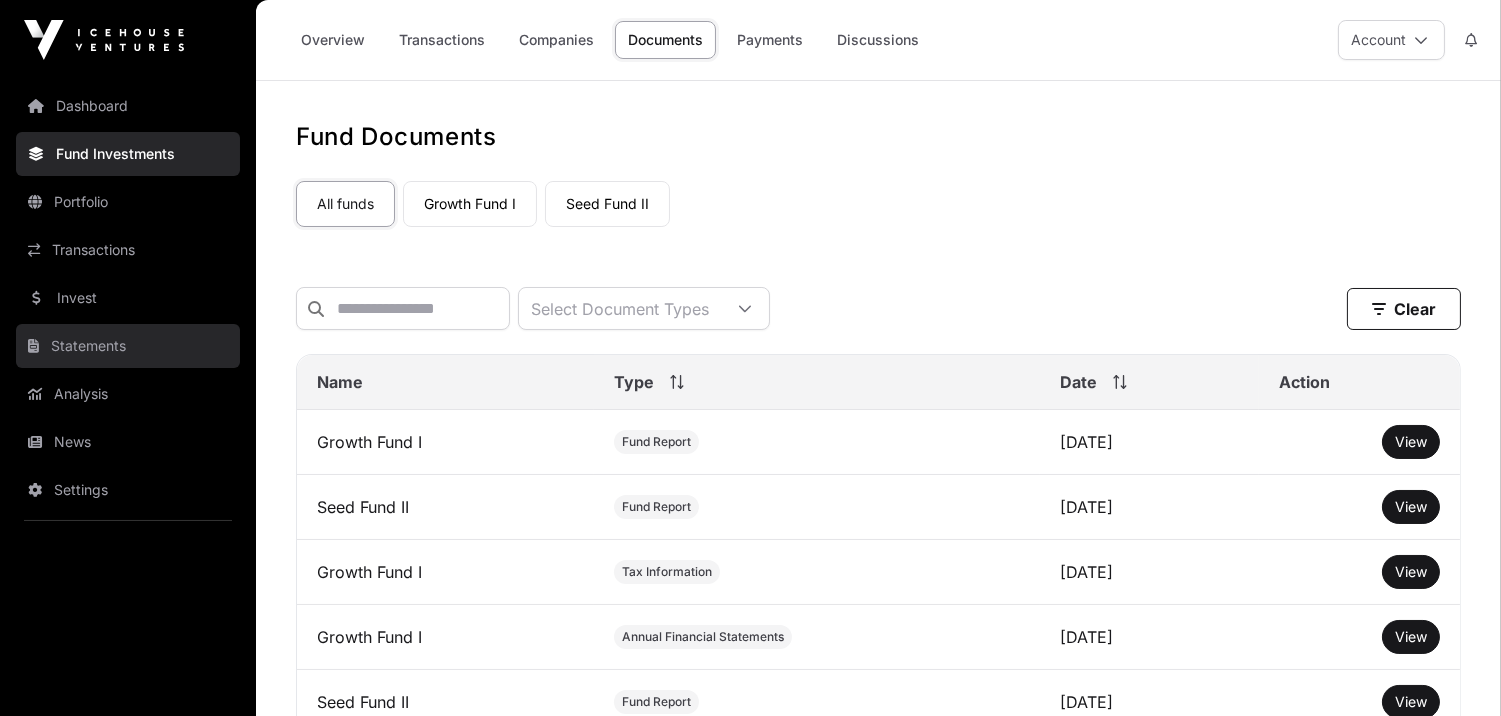 click on "Statements" 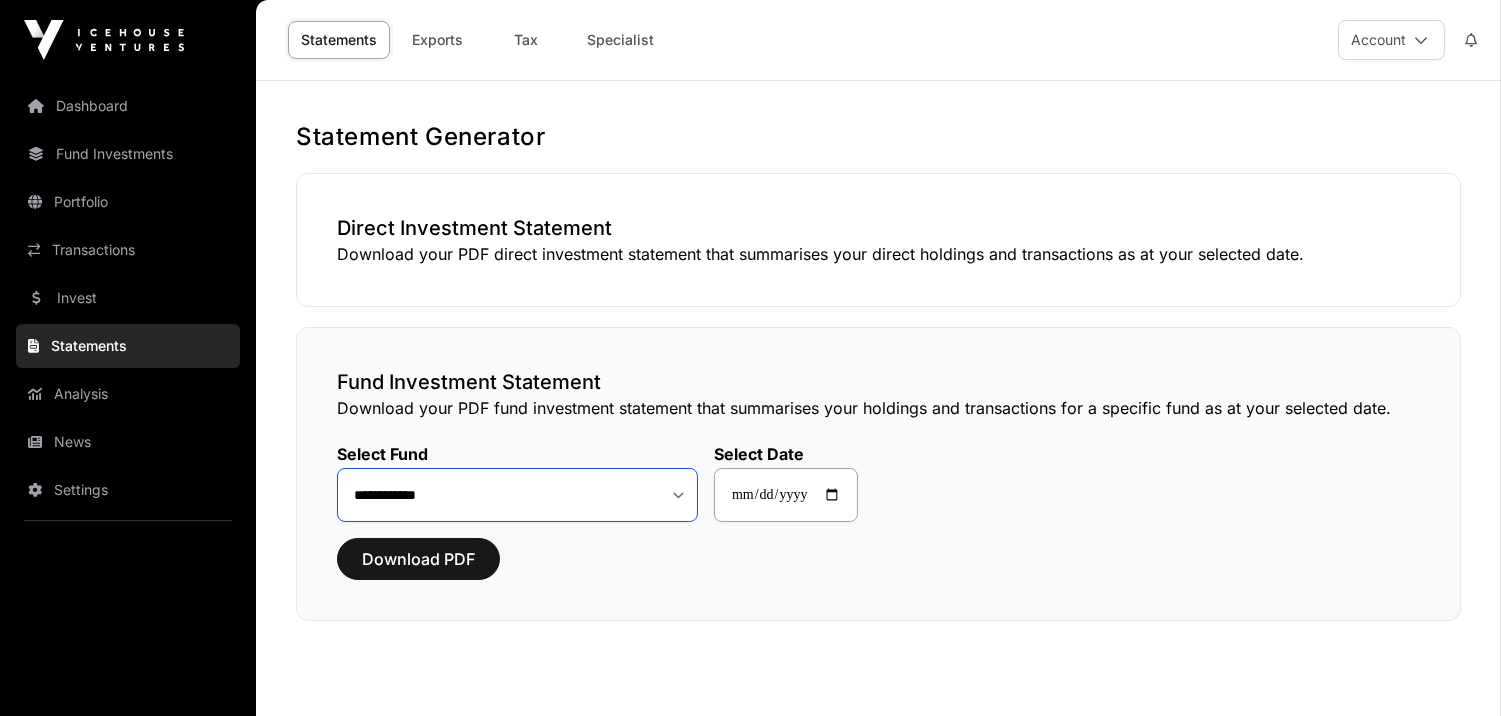 click on "**********" 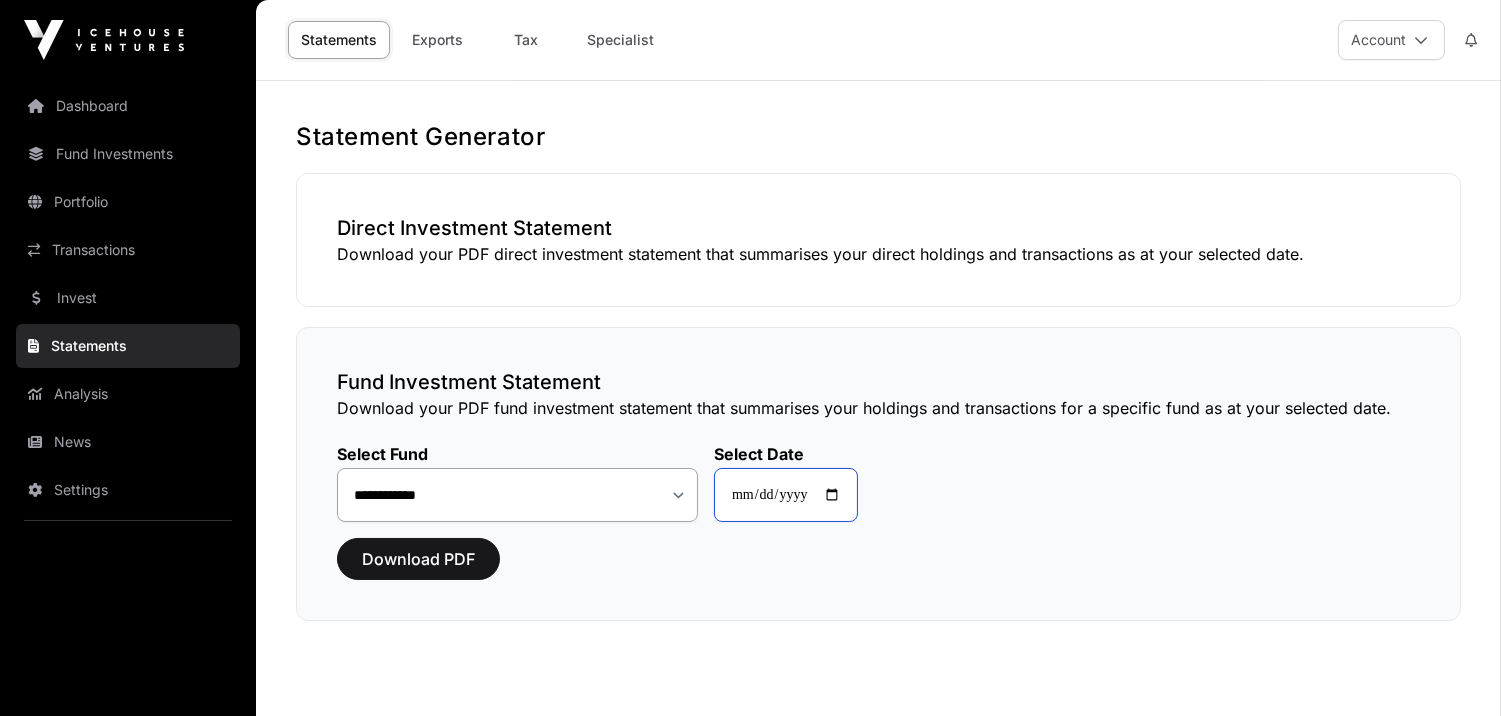click on "**********" 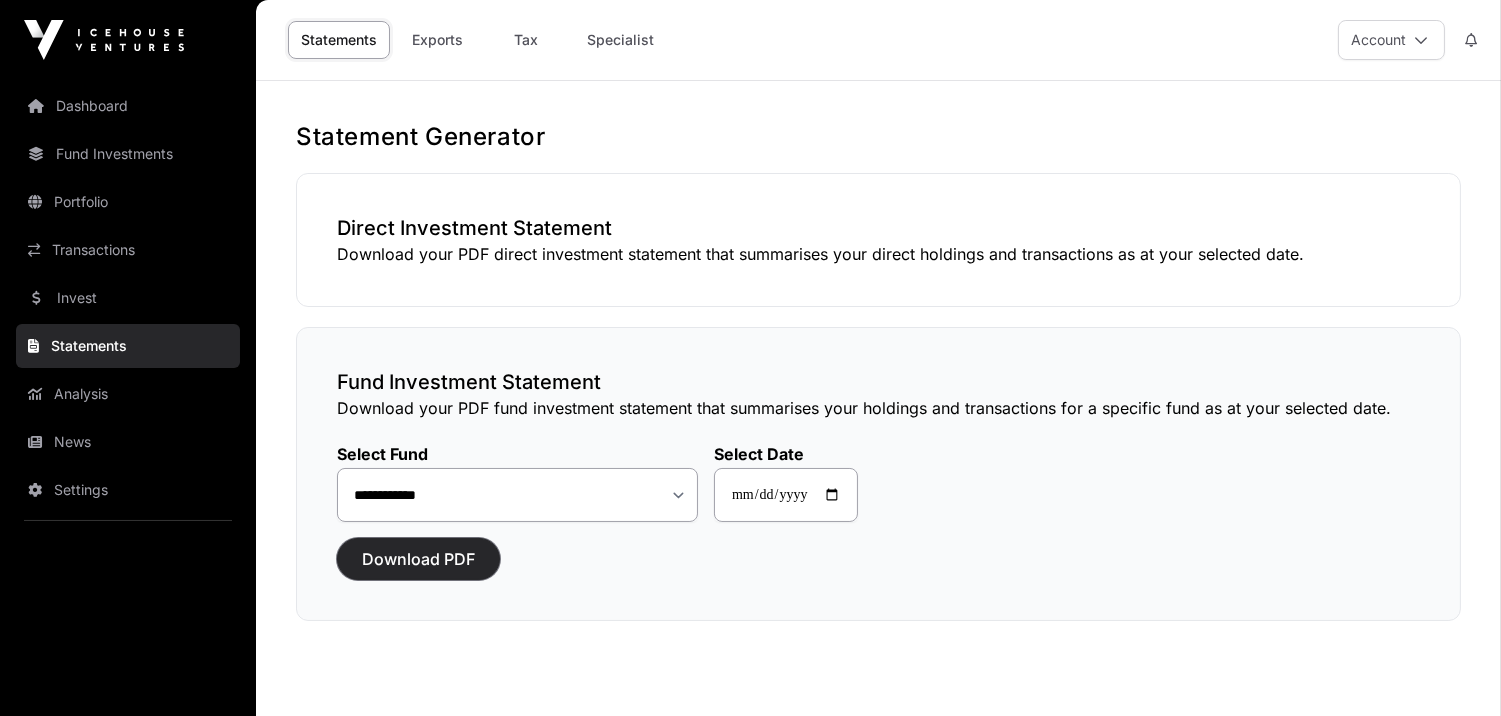 click on "Download PDF" 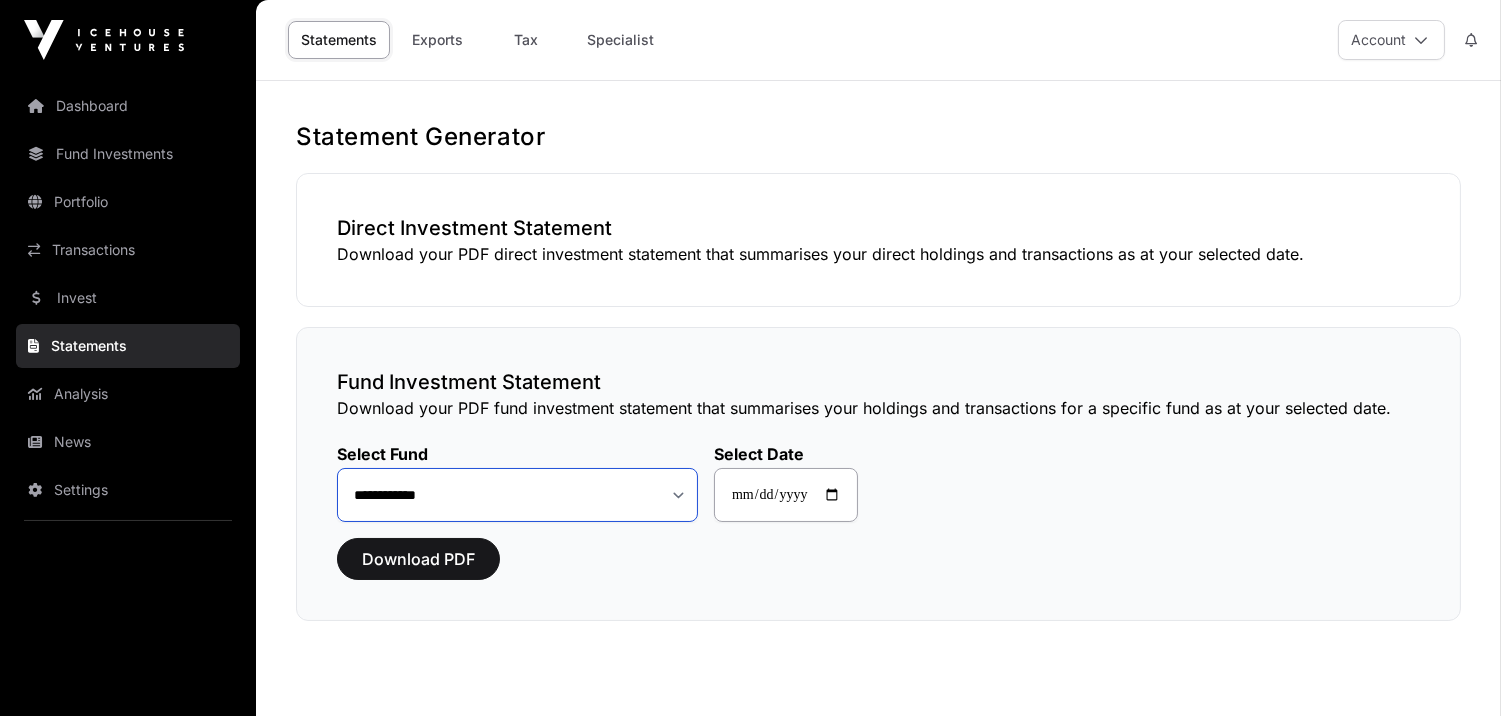 click on "**********" 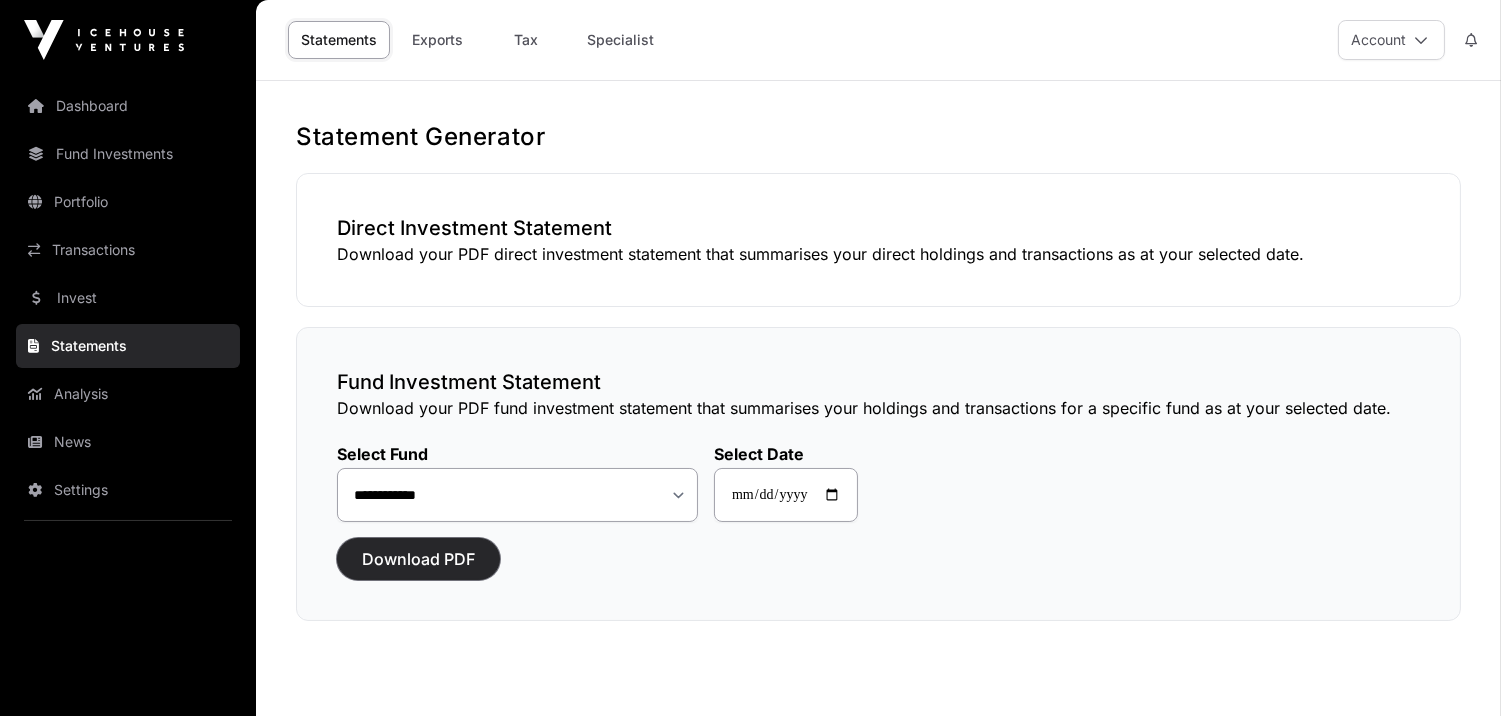 click on "Download PDF" 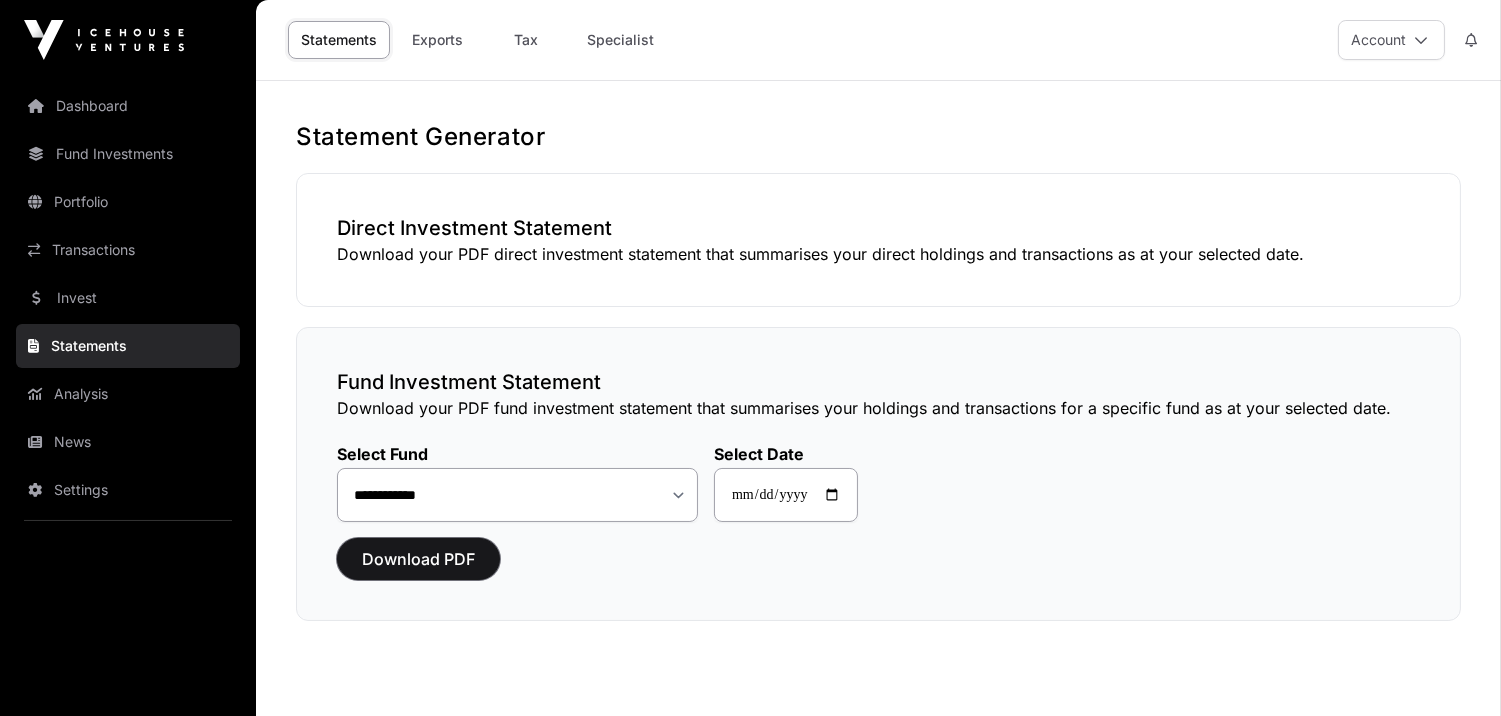 type 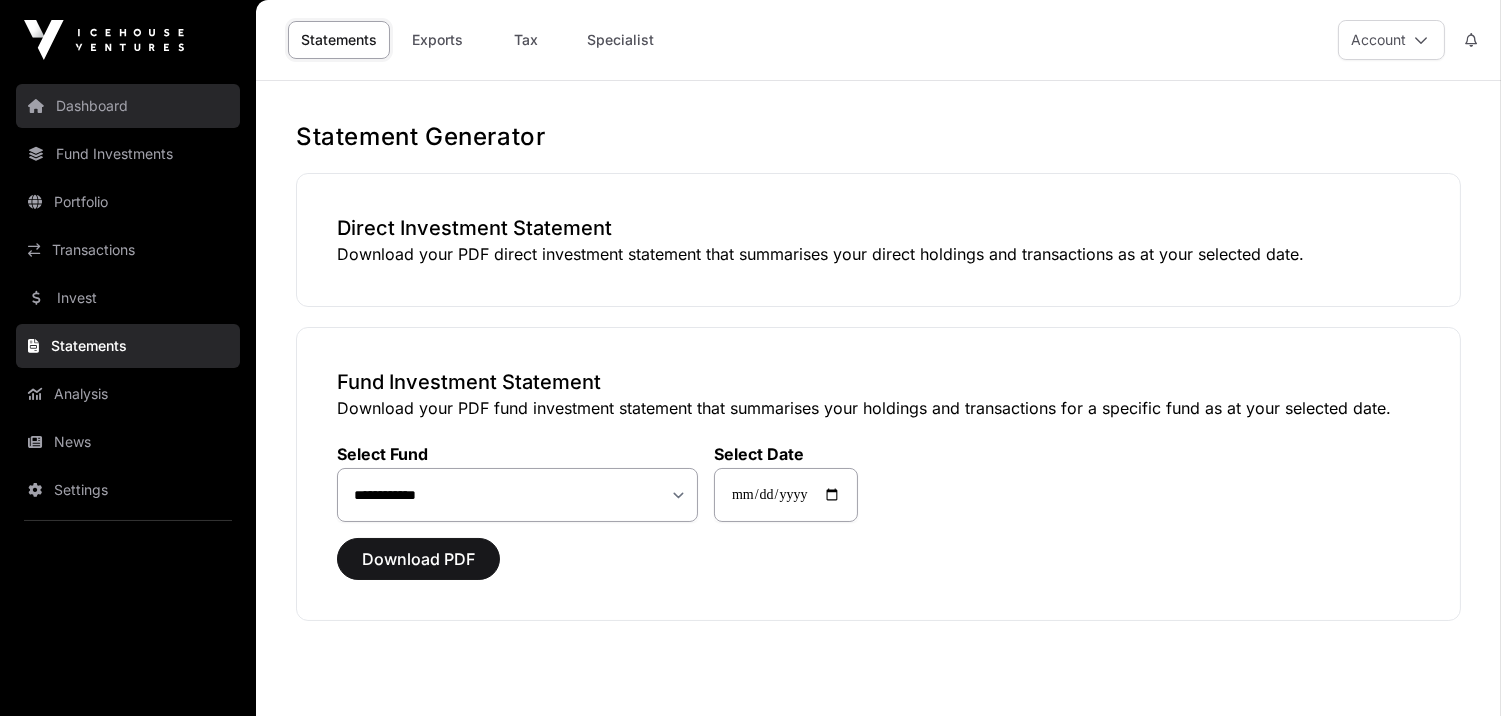 click on "Dashboard" 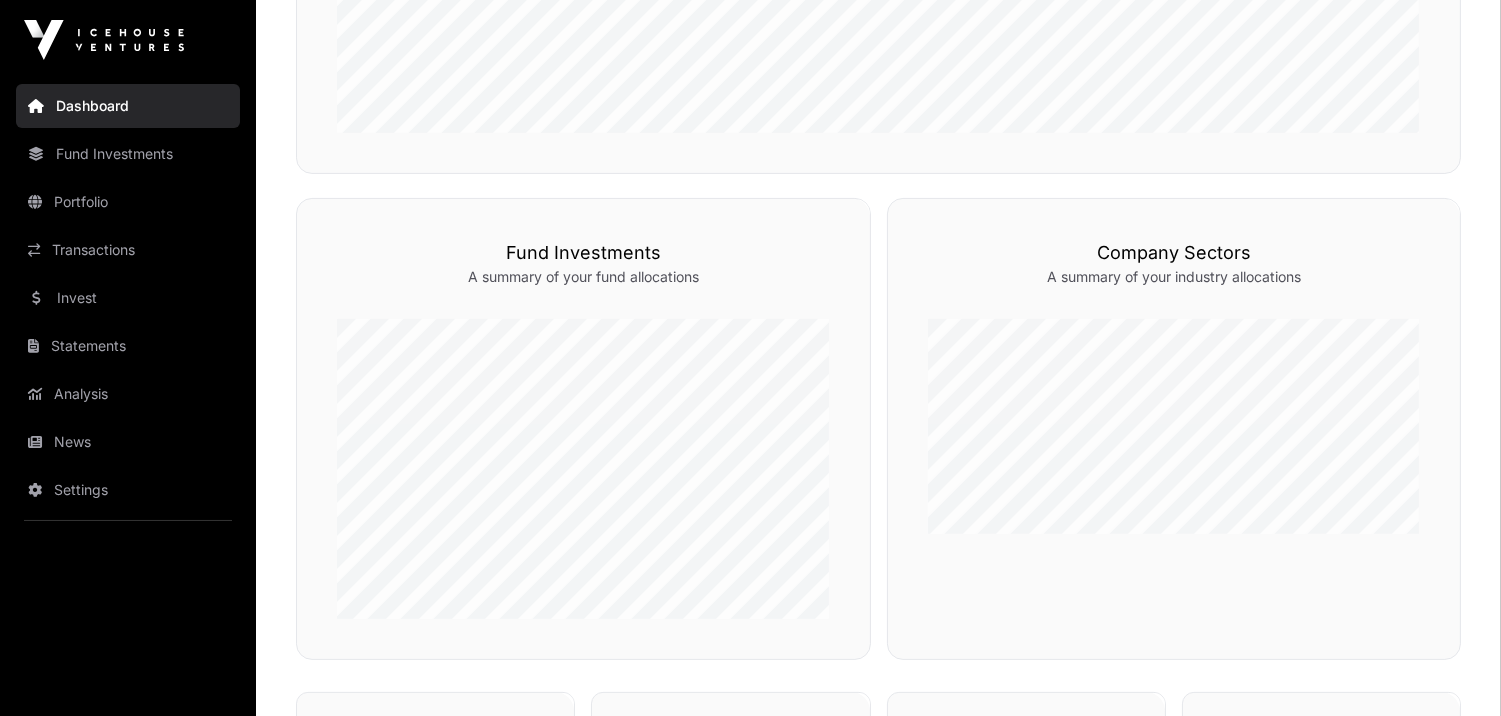 scroll, scrollTop: 888, scrollLeft: 0, axis: vertical 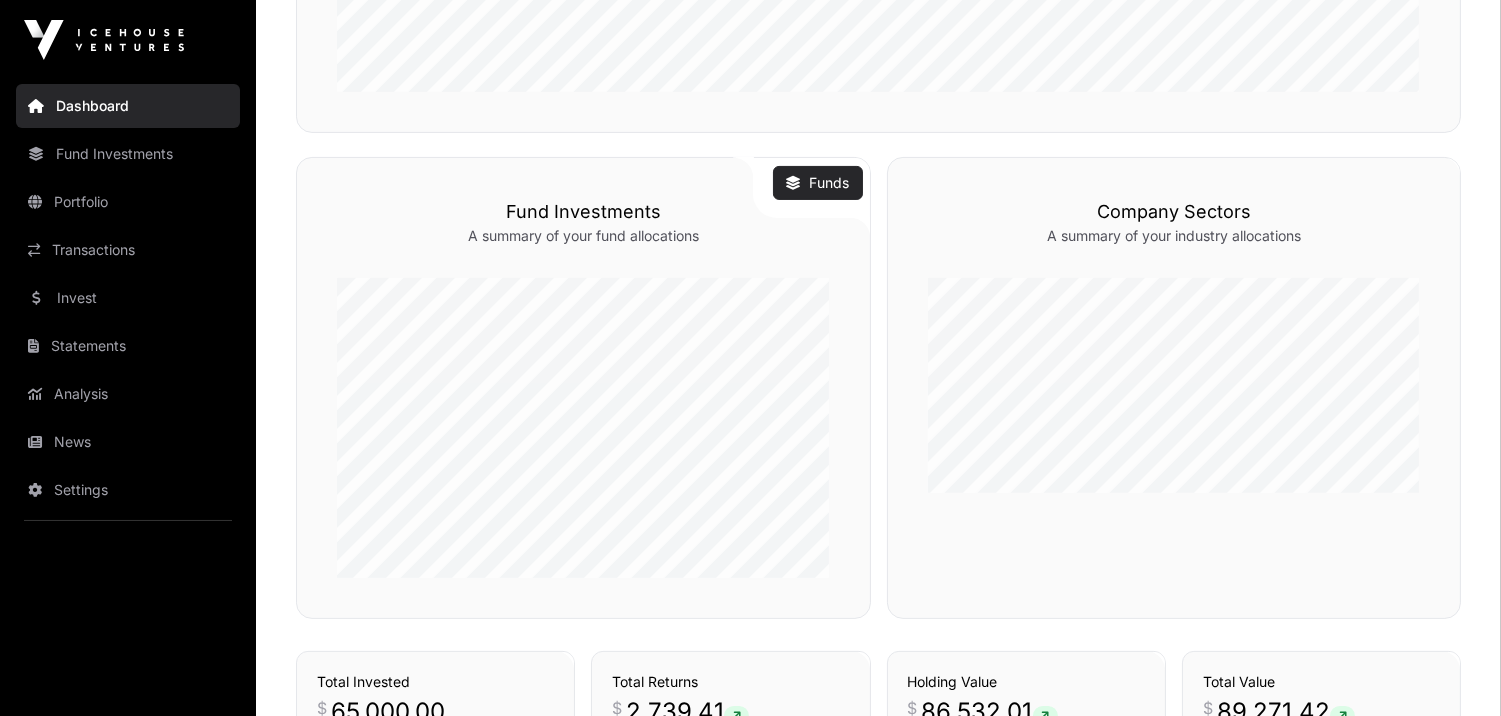 click on "Funds" 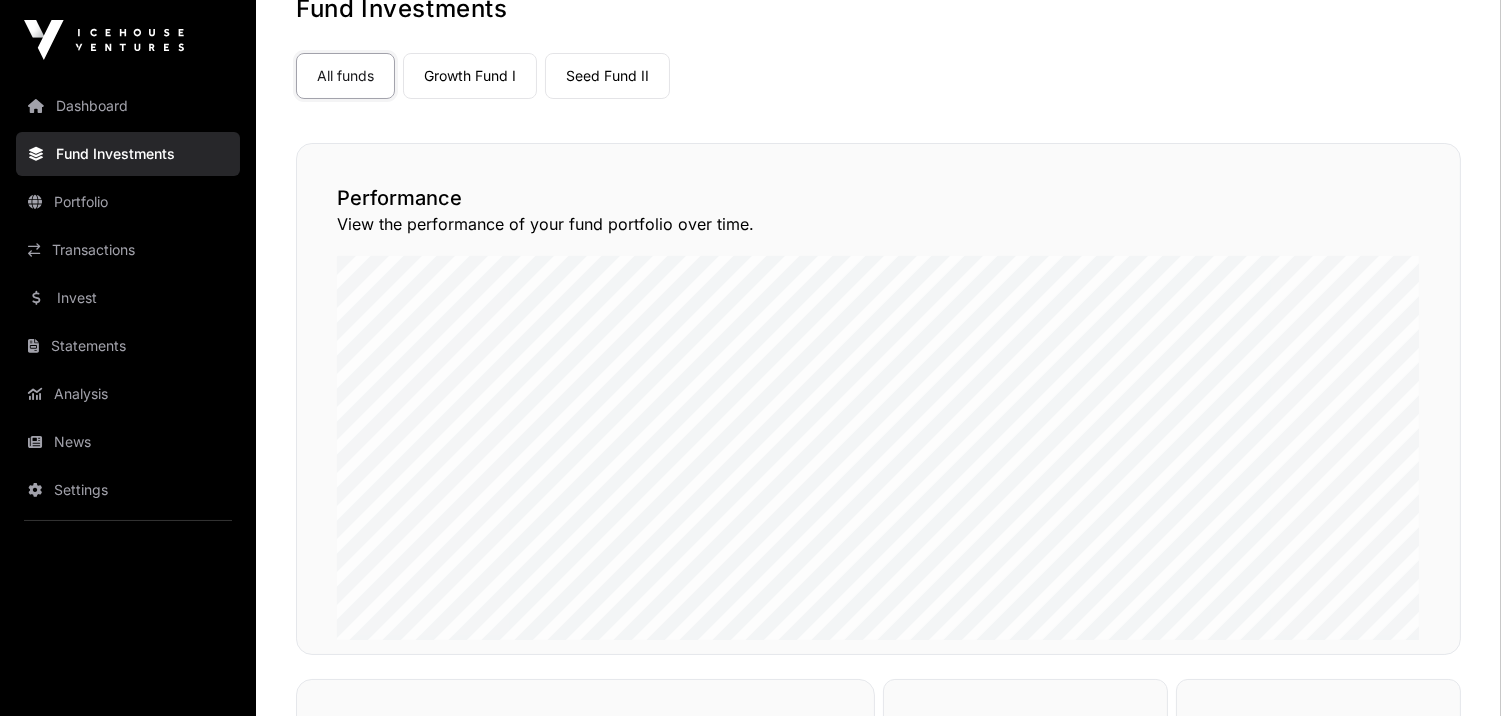 scroll, scrollTop: 0, scrollLeft: 0, axis: both 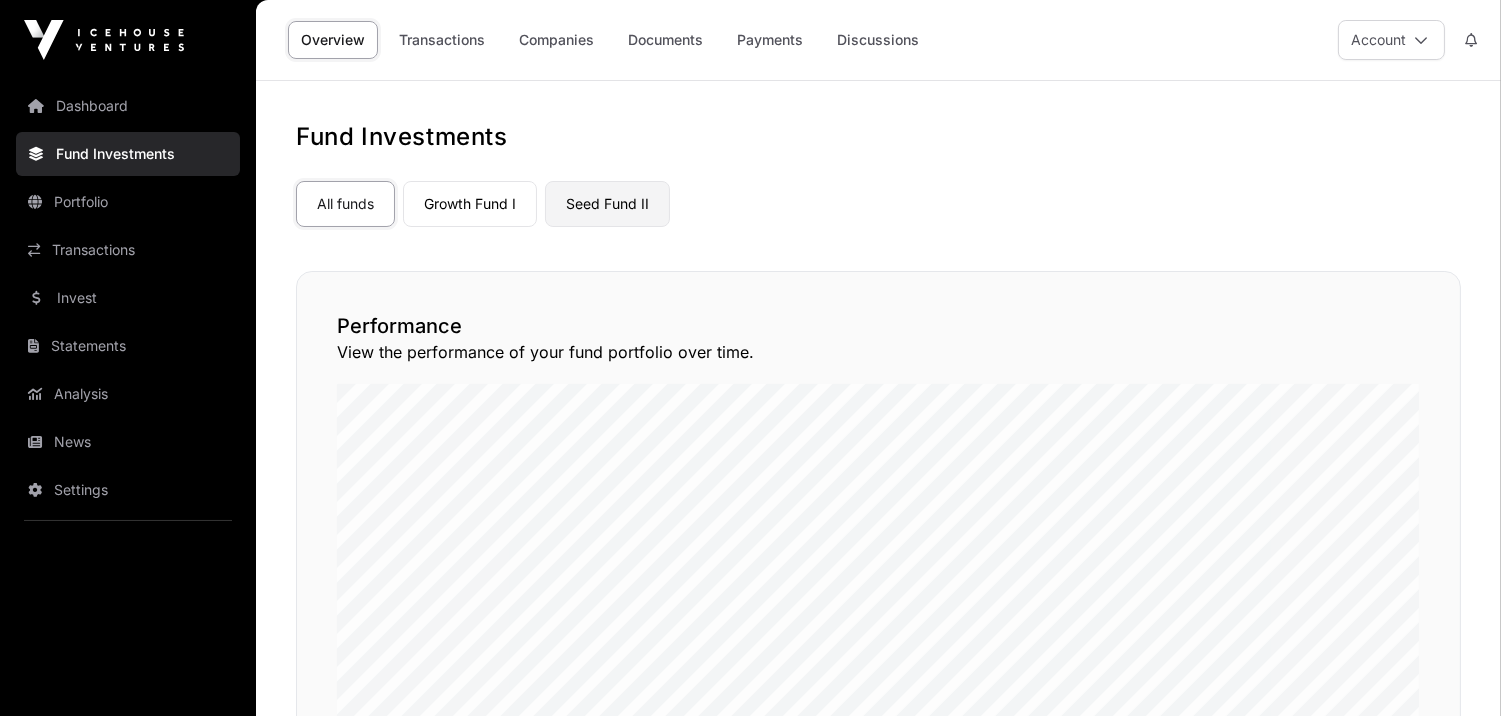 click on "Seed Fund II" 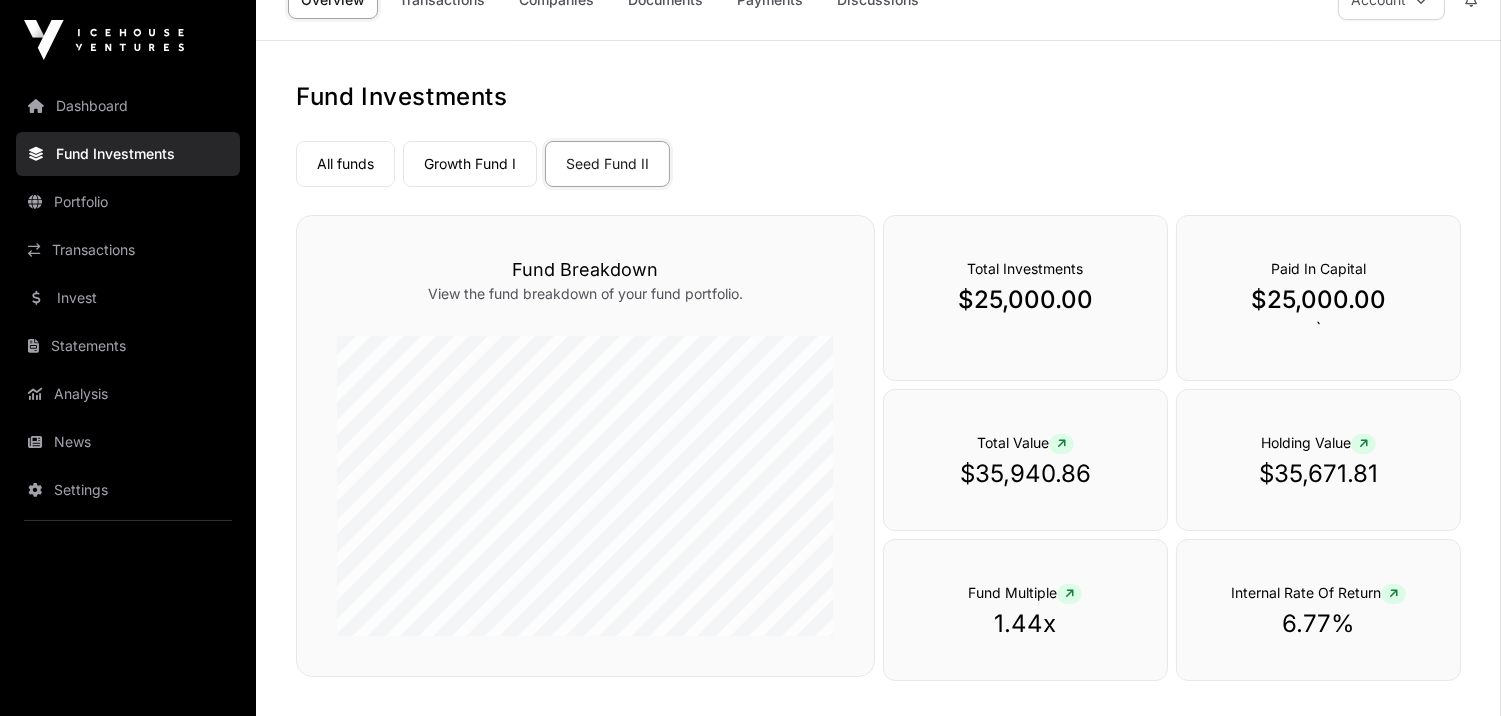 scroll, scrollTop: 0, scrollLeft: 0, axis: both 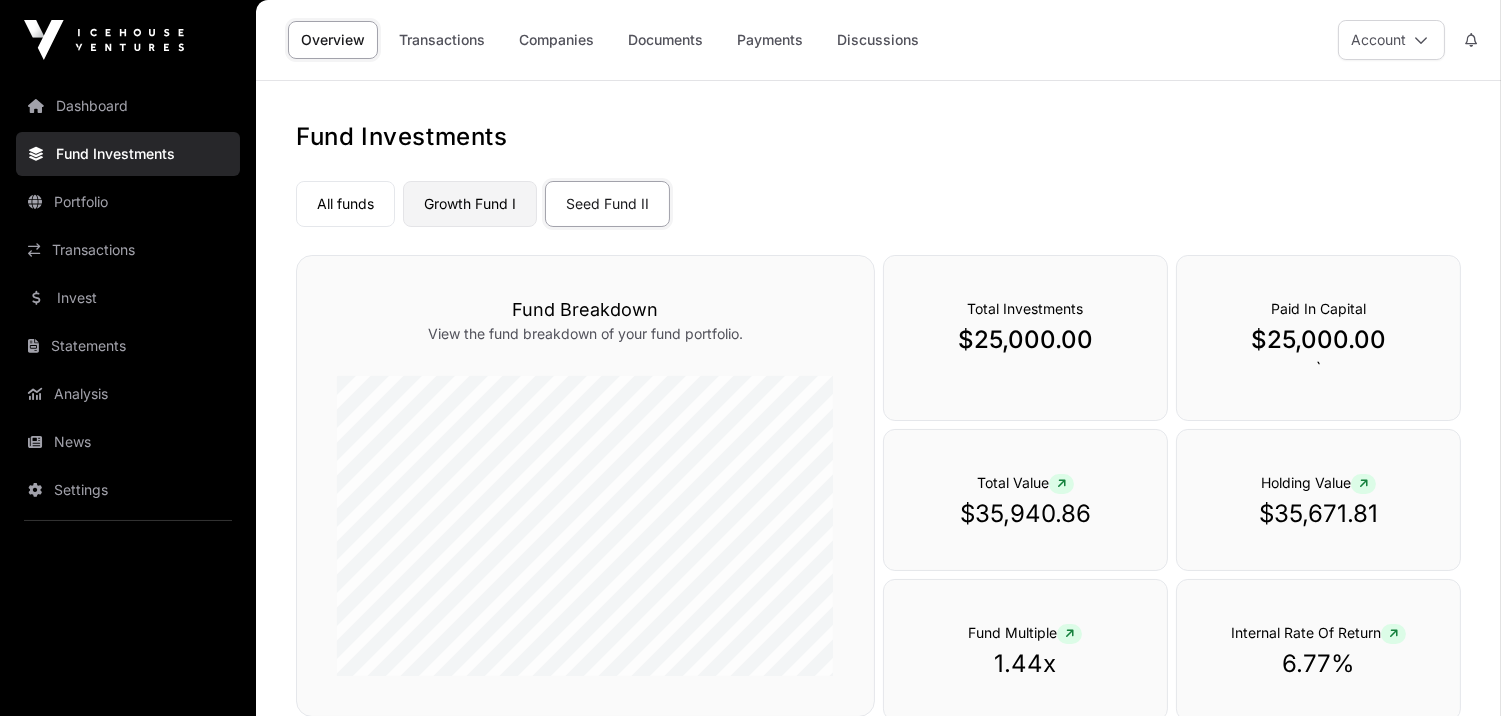 click on "Growth Fund I" 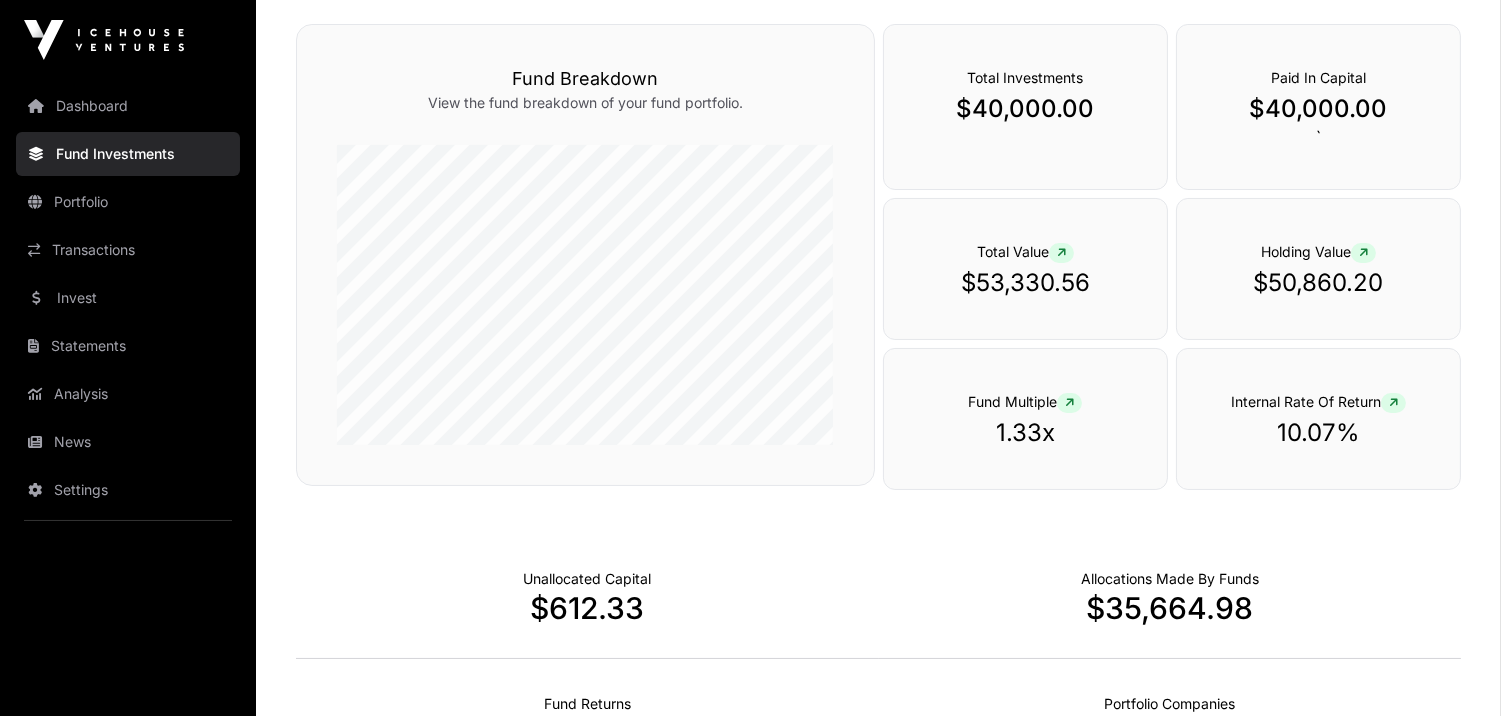scroll, scrollTop: 273, scrollLeft: 0, axis: vertical 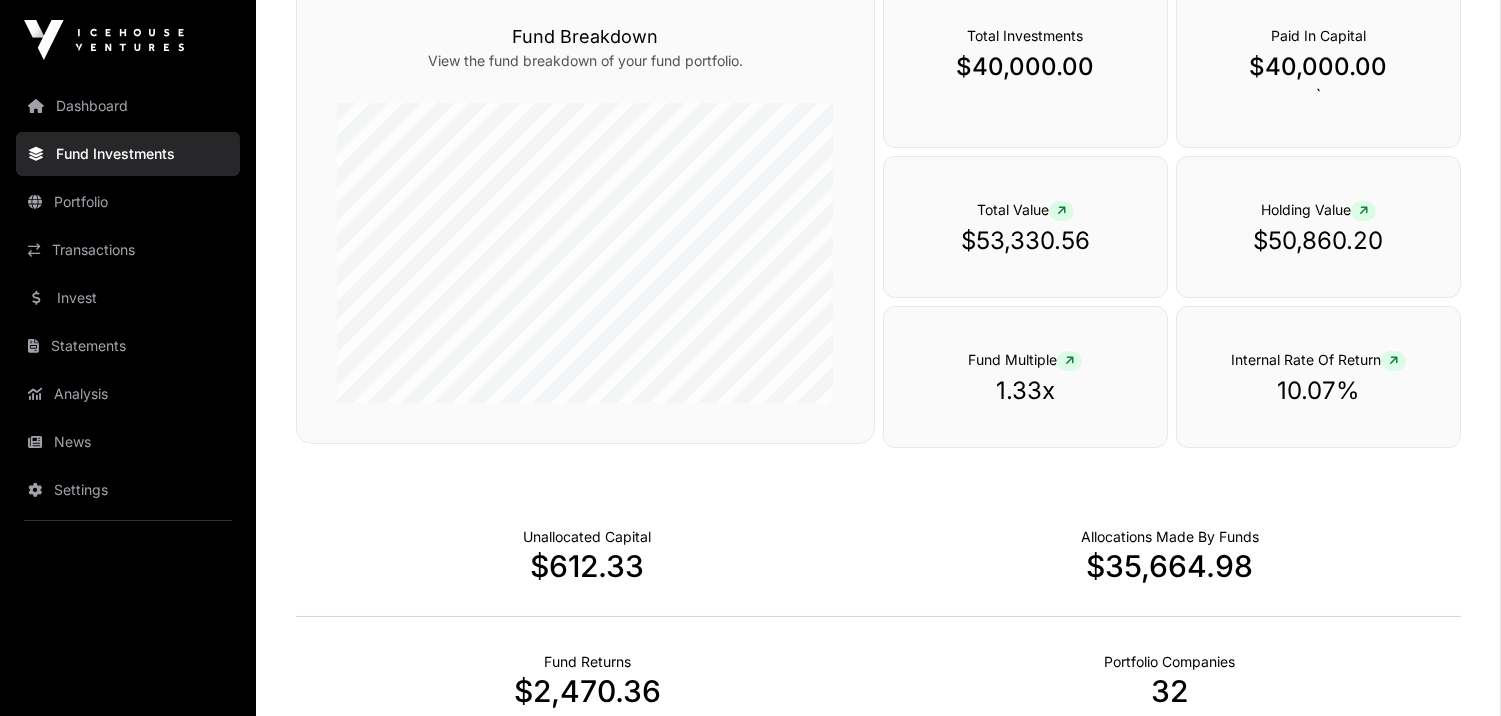 click 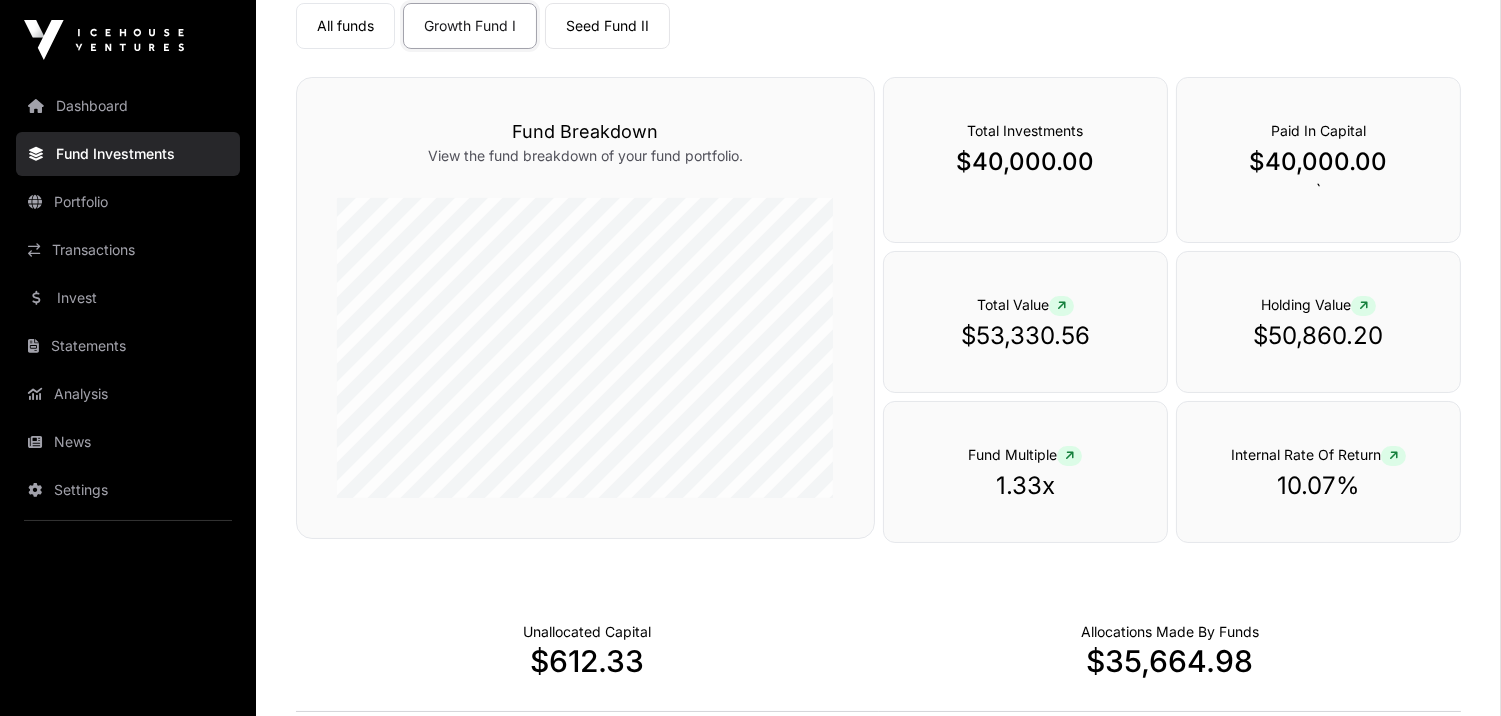 scroll, scrollTop: 162, scrollLeft: 0, axis: vertical 